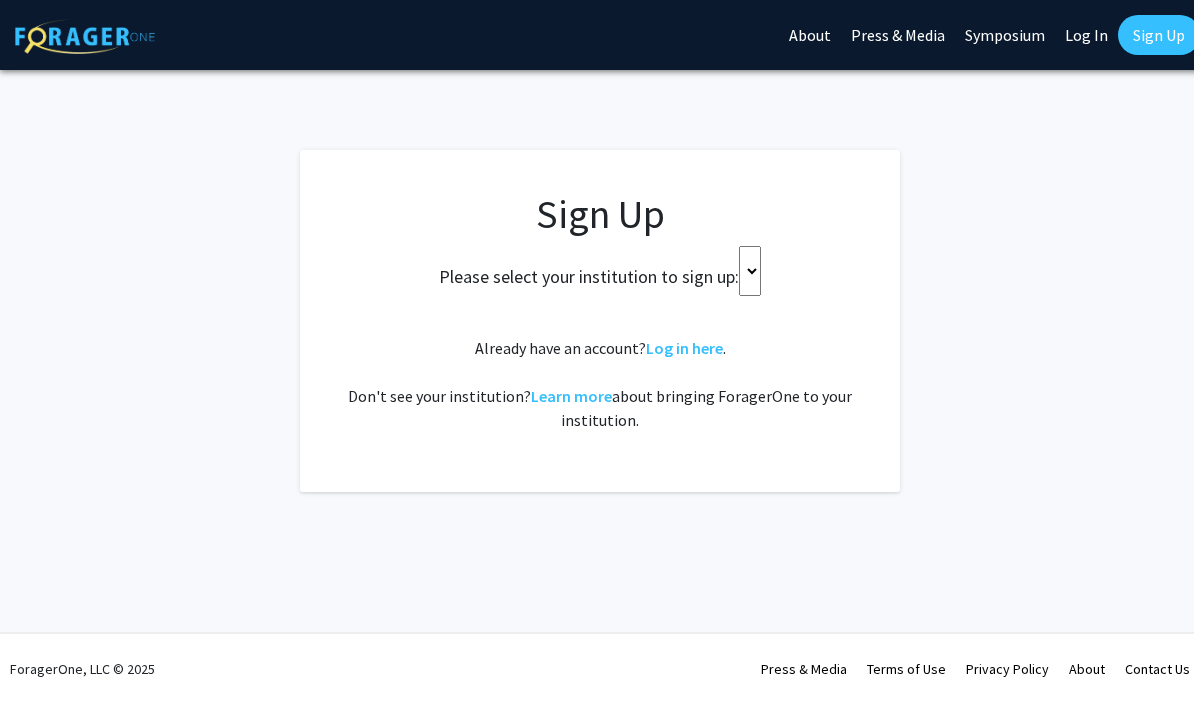 scroll, scrollTop: 0, scrollLeft: 0, axis: both 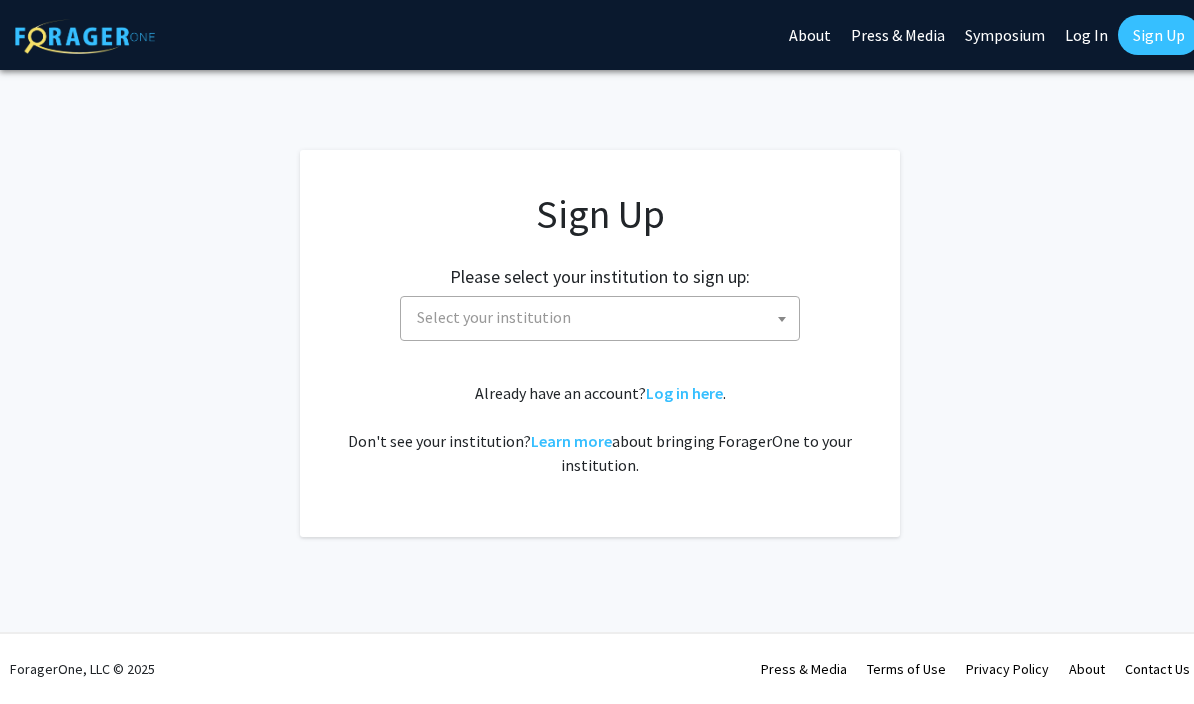 click on "Select your institution" at bounding box center [604, 317] 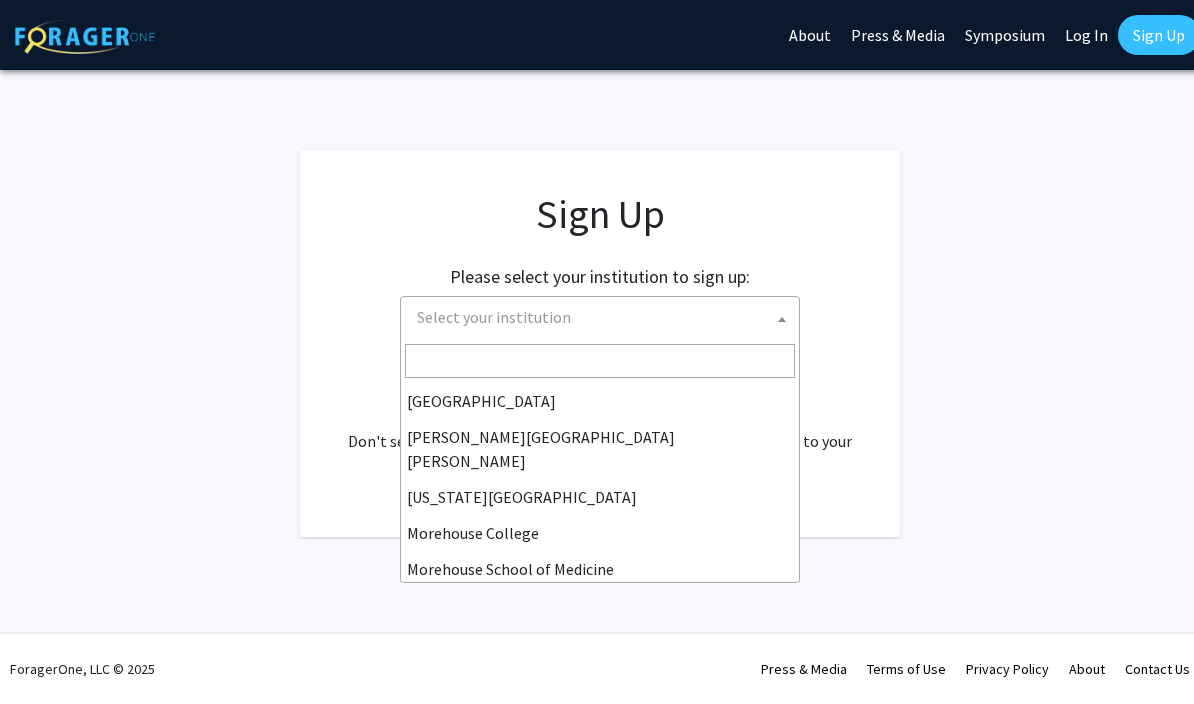 scroll, scrollTop: 358, scrollLeft: 0, axis: vertical 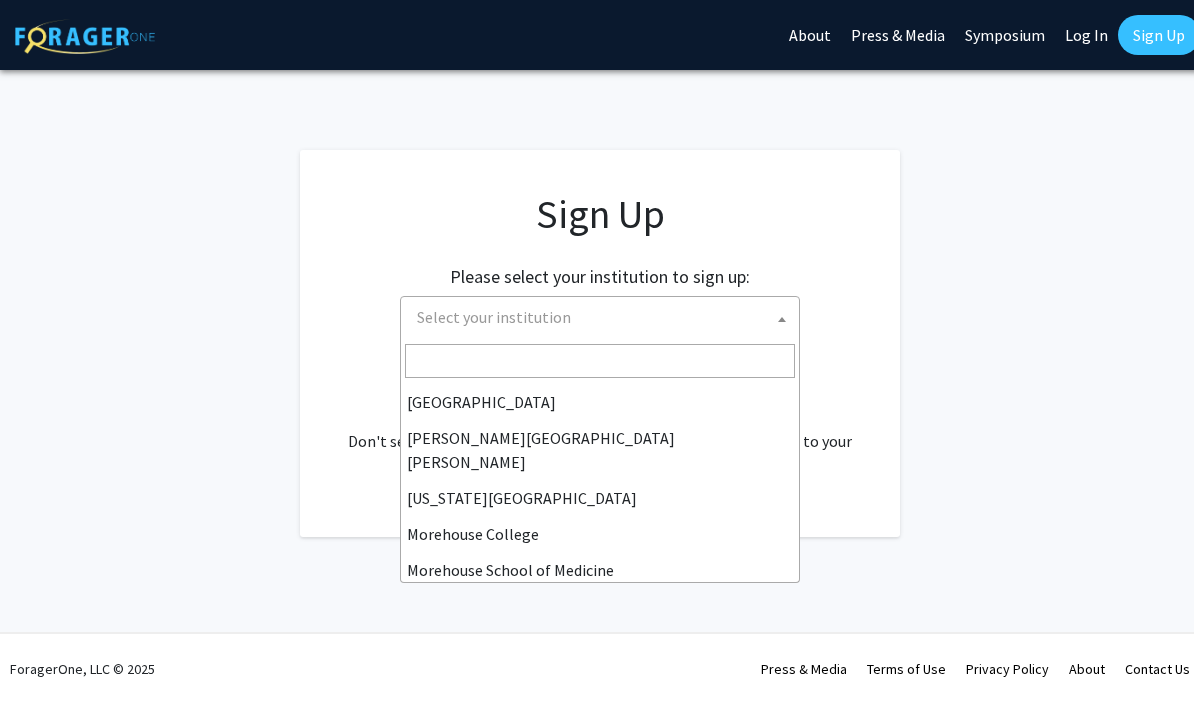 select on "1" 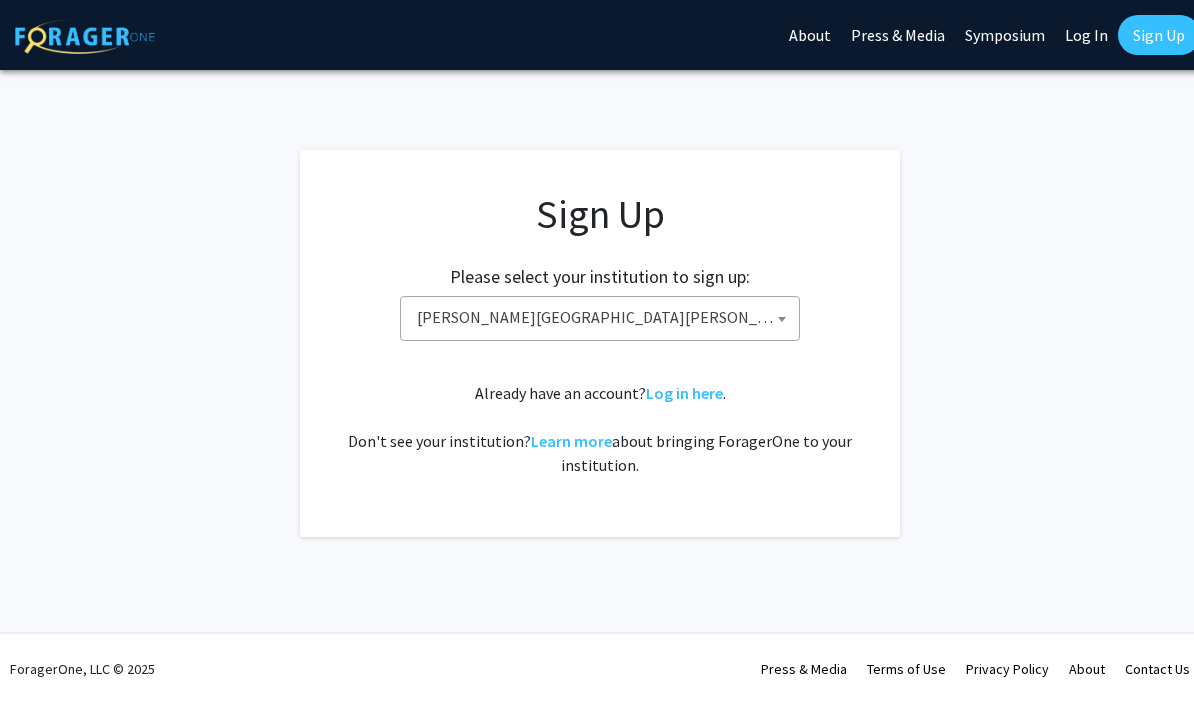 click on "Sign Up Please select your institution to sign up: Baylor University Brandeis University Christopher Newport University Clark Atlanta University Drexel University East Carolina University Eastern Michigan University Emory University Grand Valley State University Harvard University and Affiliated Hospitals High Point University Johns Hopkins University Kansas State University Morehouse College Morehouse School of Medicine Morgan State University Northern Illinois University Spelman College Thomas Jefferson University University of Georgia University of Hawaiʻi at Mānoa University of Kentucky University of Maryland University of Missouri Wayne State University Johns Hopkins University  Already have an account?  Log in here .   Don't see your institution?  Learn more  about bringing ForagerOne to your institution." 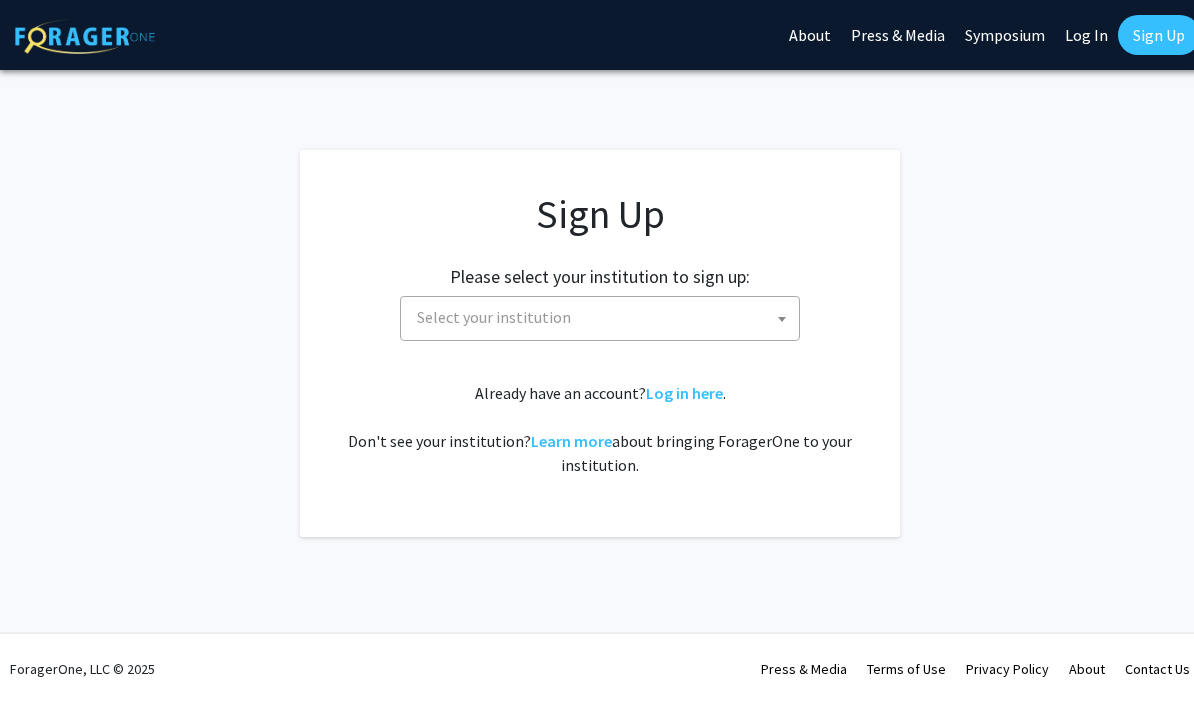scroll, scrollTop: 0, scrollLeft: 0, axis: both 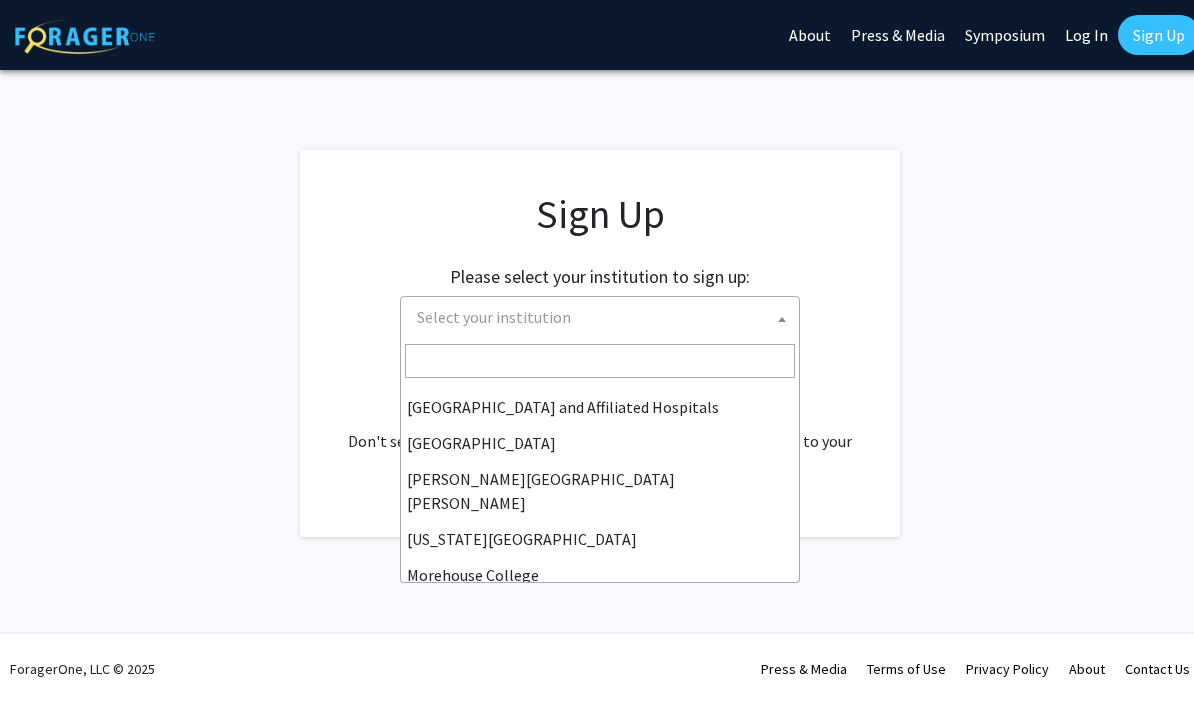 select on "1" 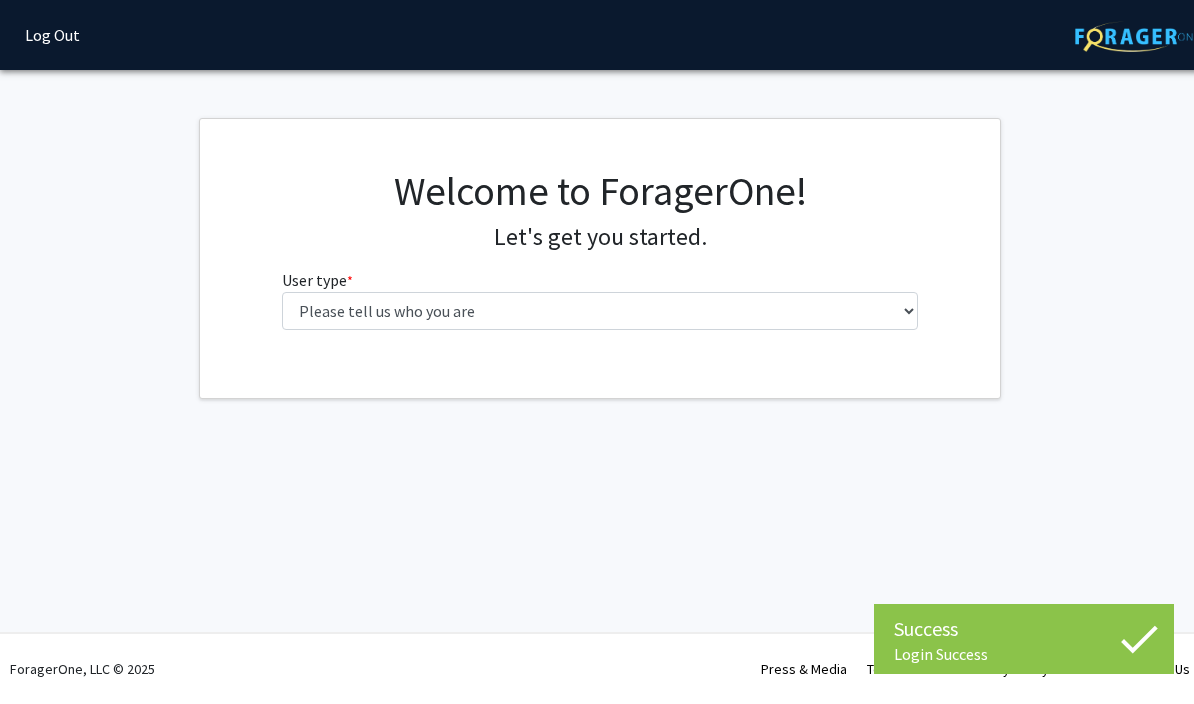 scroll, scrollTop: 0, scrollLeft: 0, axis: both 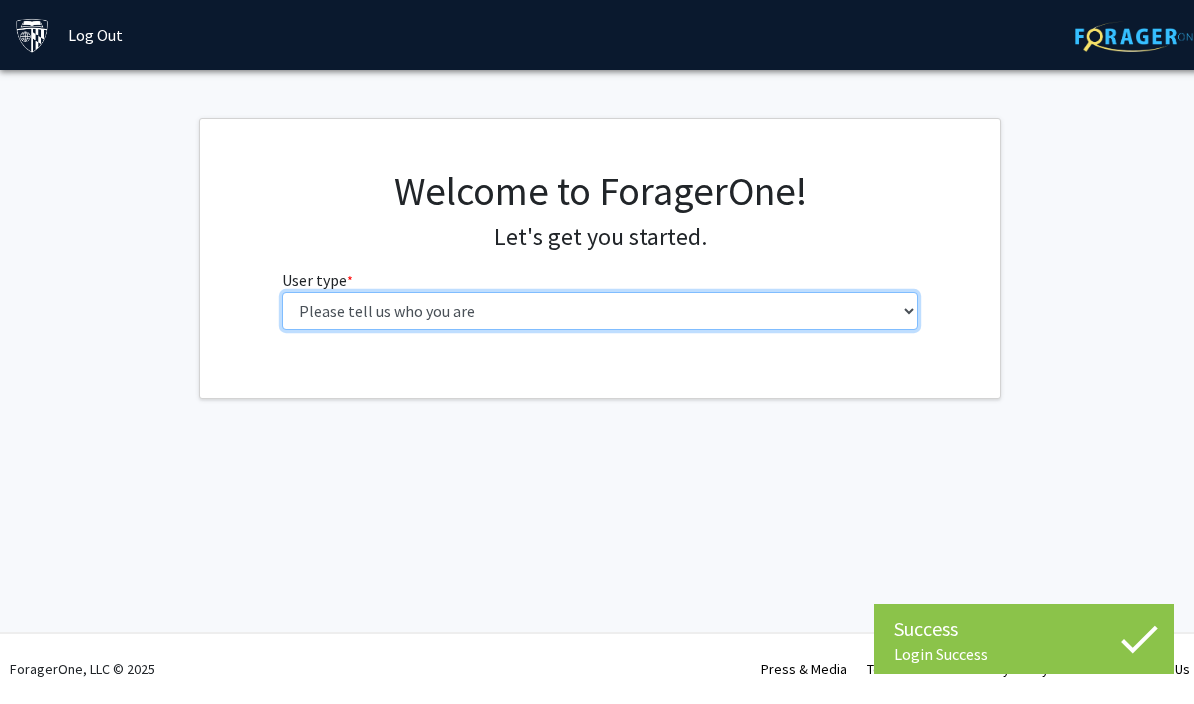 click on "Please tell us who you are  Undergraduate Student   Master's Student   Doctoral Candidate (PhD, MD, DMD, PharmD, etc.)   Postdoctoral Researcher / Research Staff / Medical Resident / Medical Fellow   Faculty   Administrative Staff" at bounding box center [600, 311] 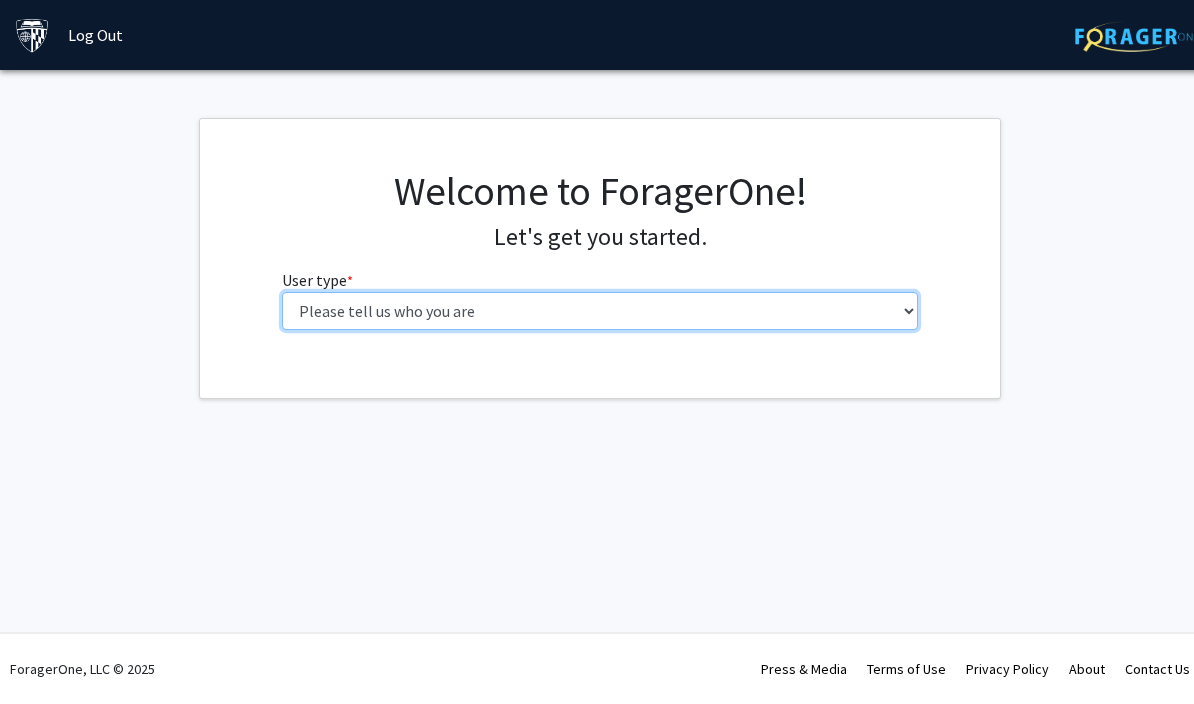 select on "2: masters" 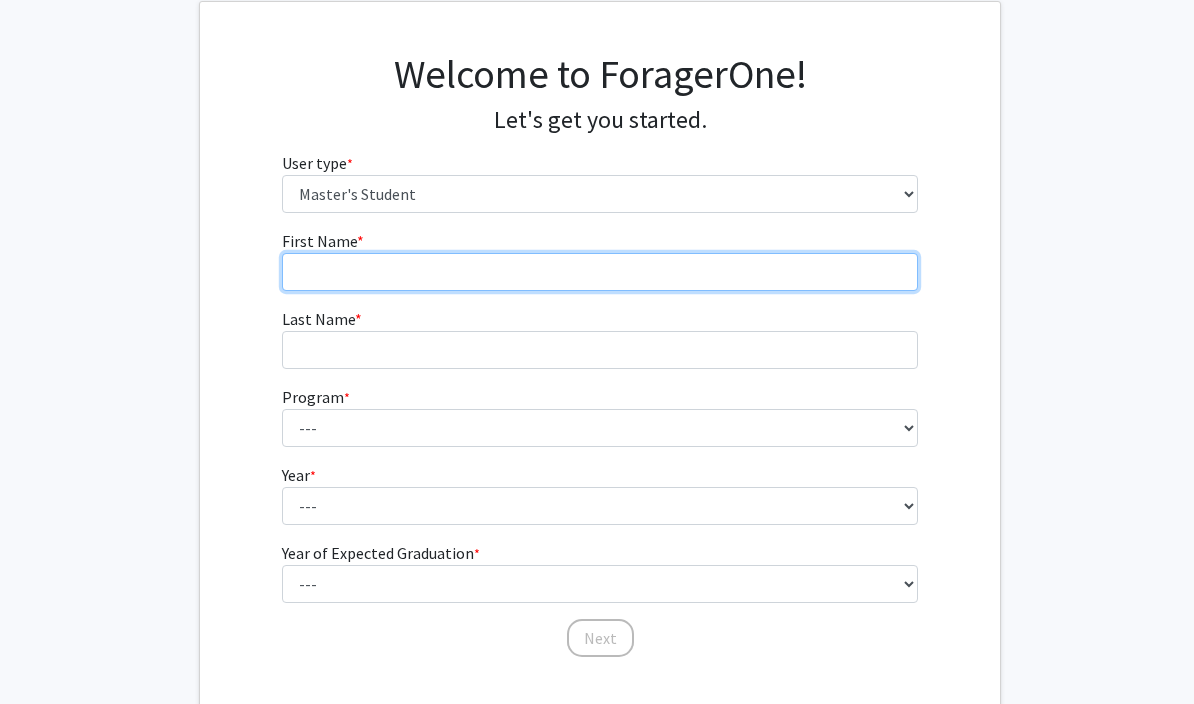 click on "First Name * required" at bounding box center (600, 273) 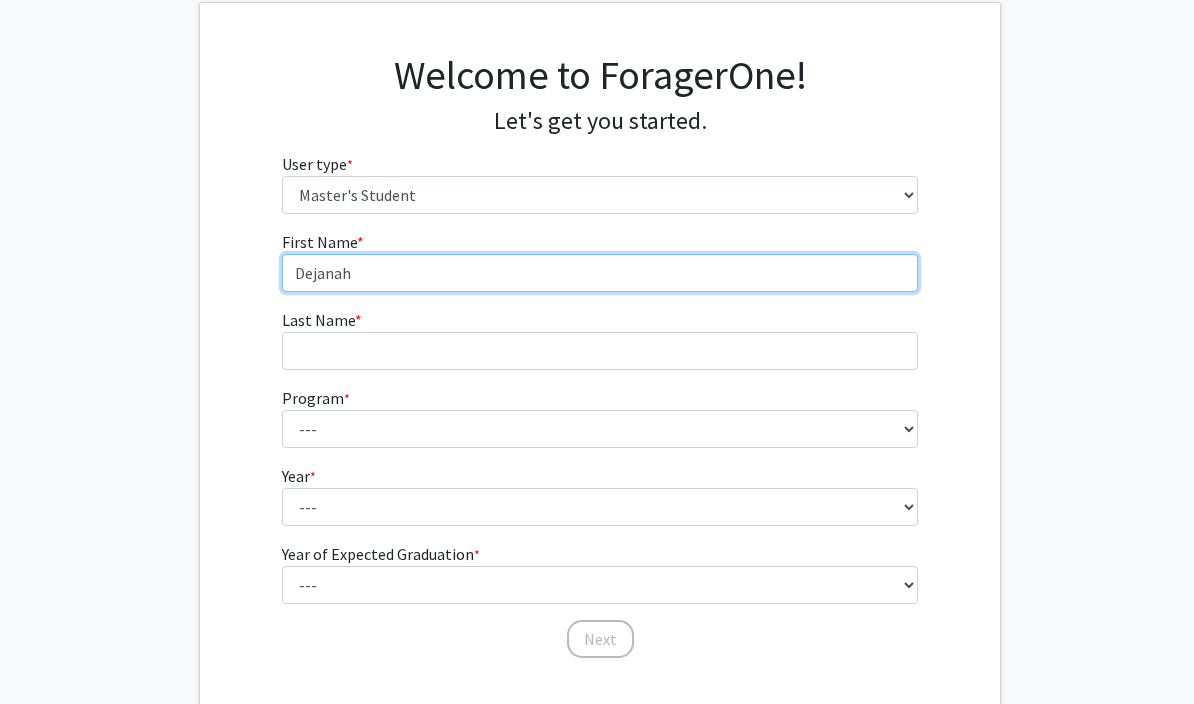 type on "Dejanah" 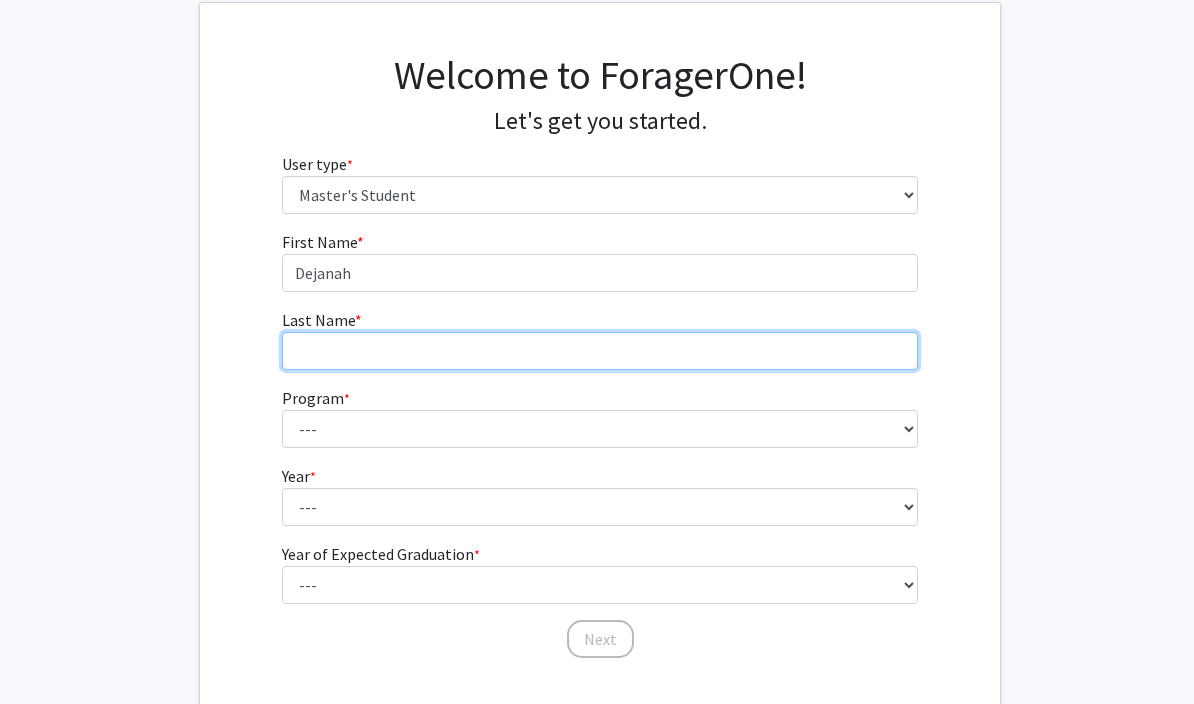 click on "Last Name * required" at bounding box center (600, 351) 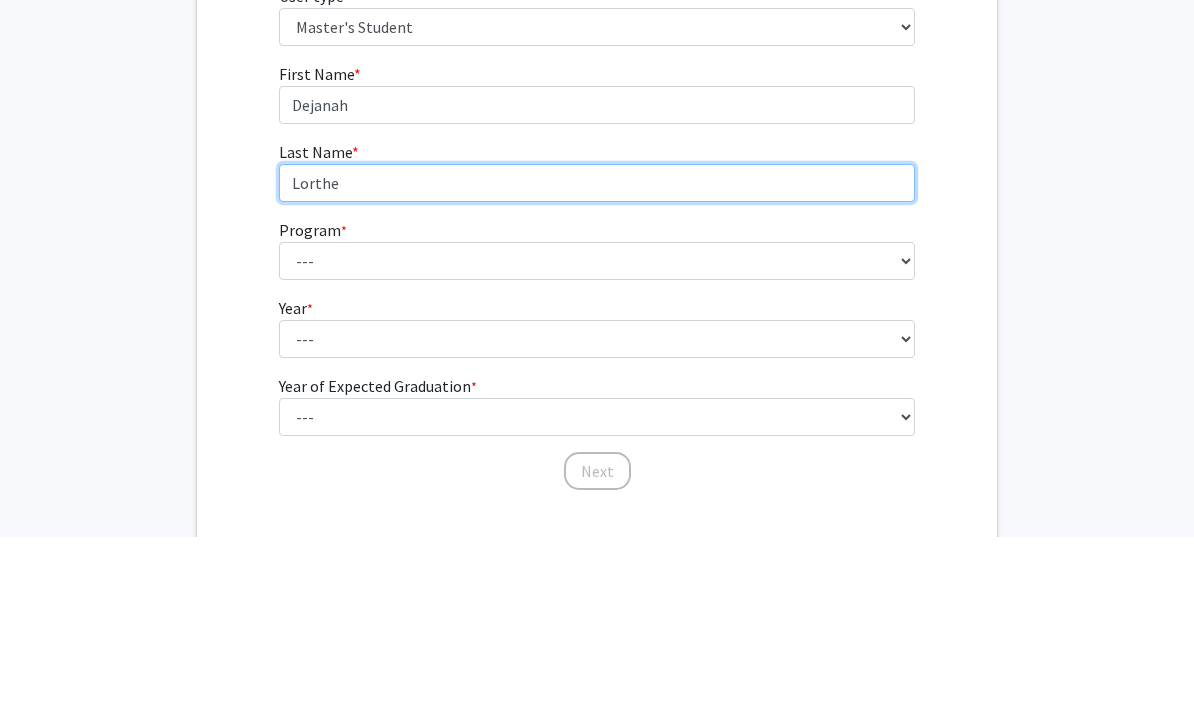 type on "Lorthe" 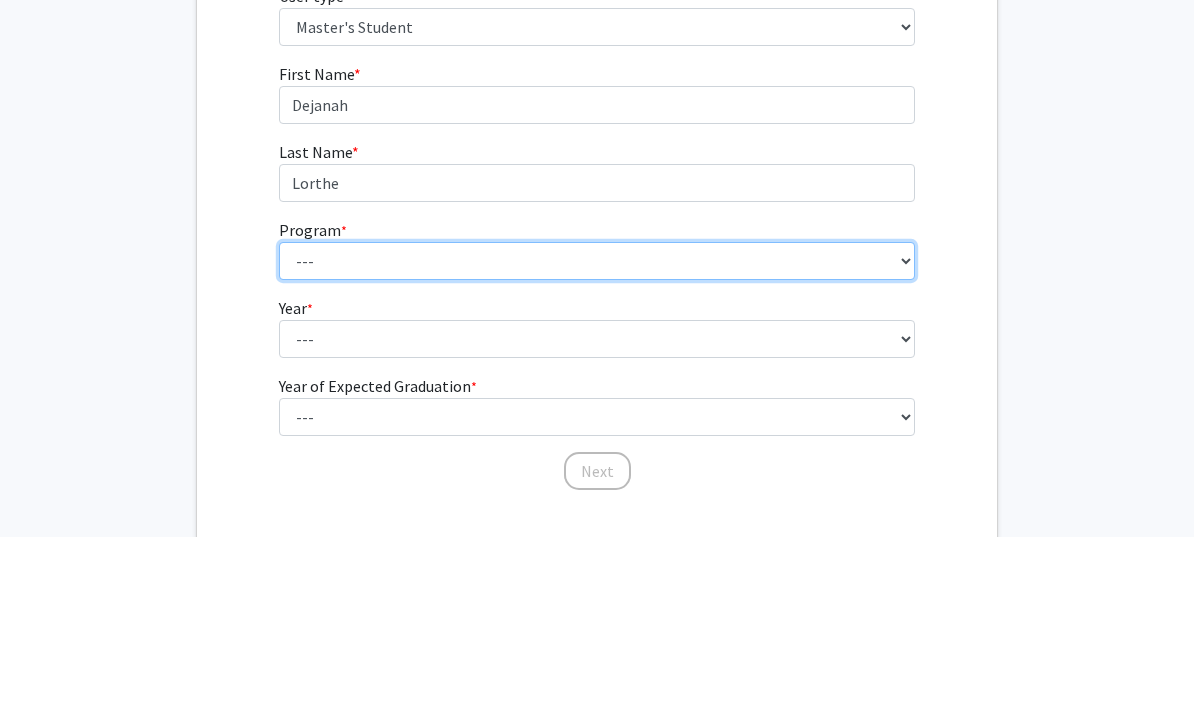 click on "---  Anatomy Education   Applied and Computational Mathematics   Applied Biomedical Engineering   Applied Economics   Applied Economics   Applied Health Sciences Informatics   Applied Mathematics and Statistics   Applied Physics   Applied Science in Community-Based Primary Health Care Programs in Global Health   Applied Science in Global Health Planning and Management   Applied Science in Humanitarian Health   Applied Science in Patient Safety and Healthcare Quality   Applied Science in Population Health Management   Applied Science in Spatial Analysis for Public Health   Artificial Intelligence   Audio Science: Acoustics   Audio Sciences: Recording and Production   Biochemistry and Molecular Biology   Bioengineering Innovation and Design   Bioethics   Bioinformatics   Biology   Biomedical Engineering   Biophysics   Biostatistics   Biotechnology   Biotechnology   Biotechnology Enterprise and Entrepreneurship   Business Administration   Business Analytics and Risk Management   Civil Engineering   Classics" at bounding box center [597, 429] 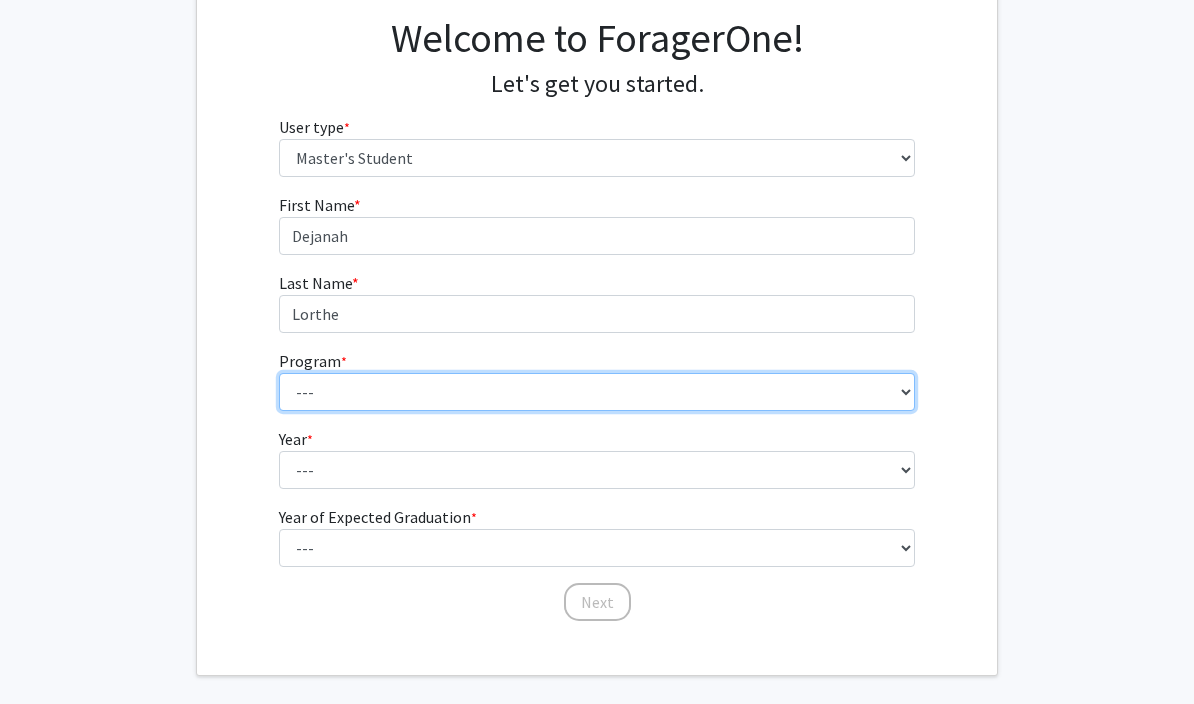 select on "26: 18" 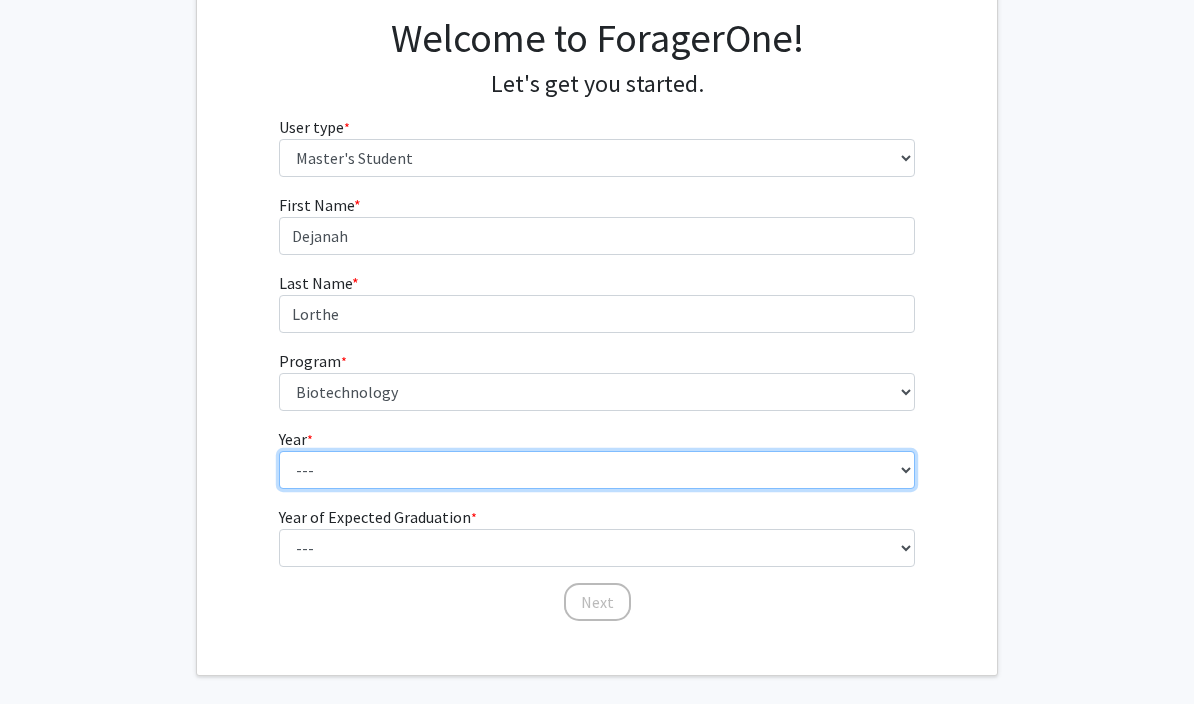 click on "---  First Year   Second Year" at bounding box center (597, 470) 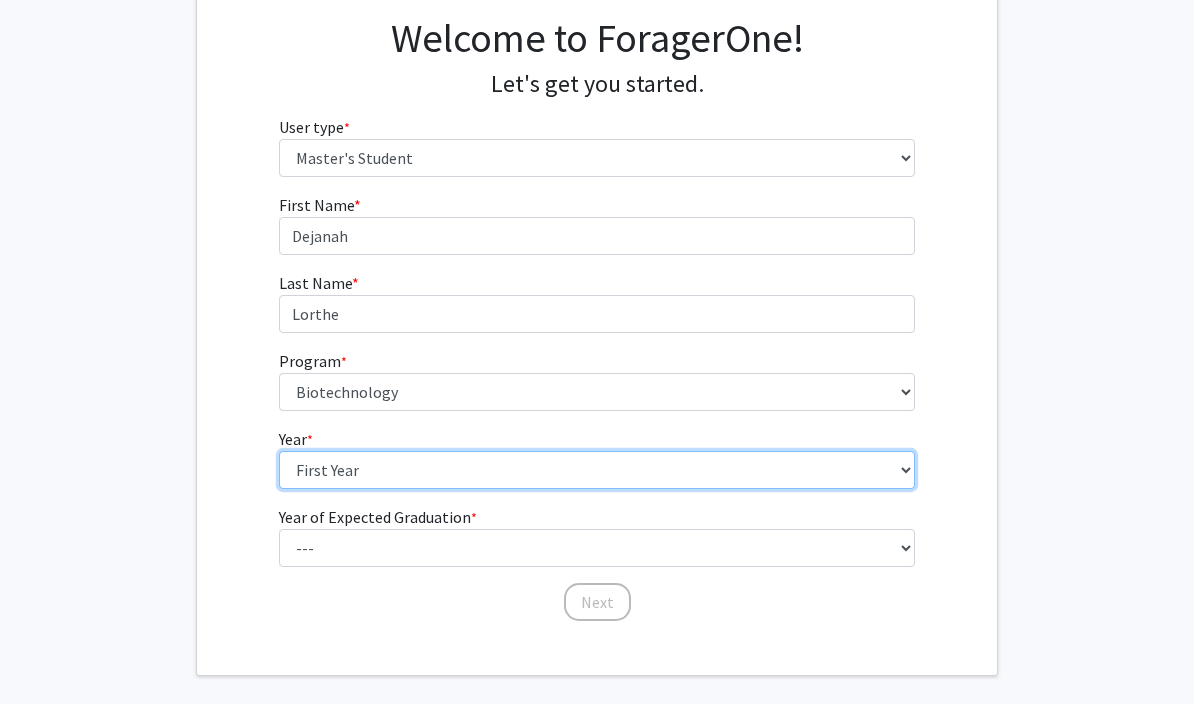 scroll, scrollTop: 153, scrollLeft: 0, axis: vertical 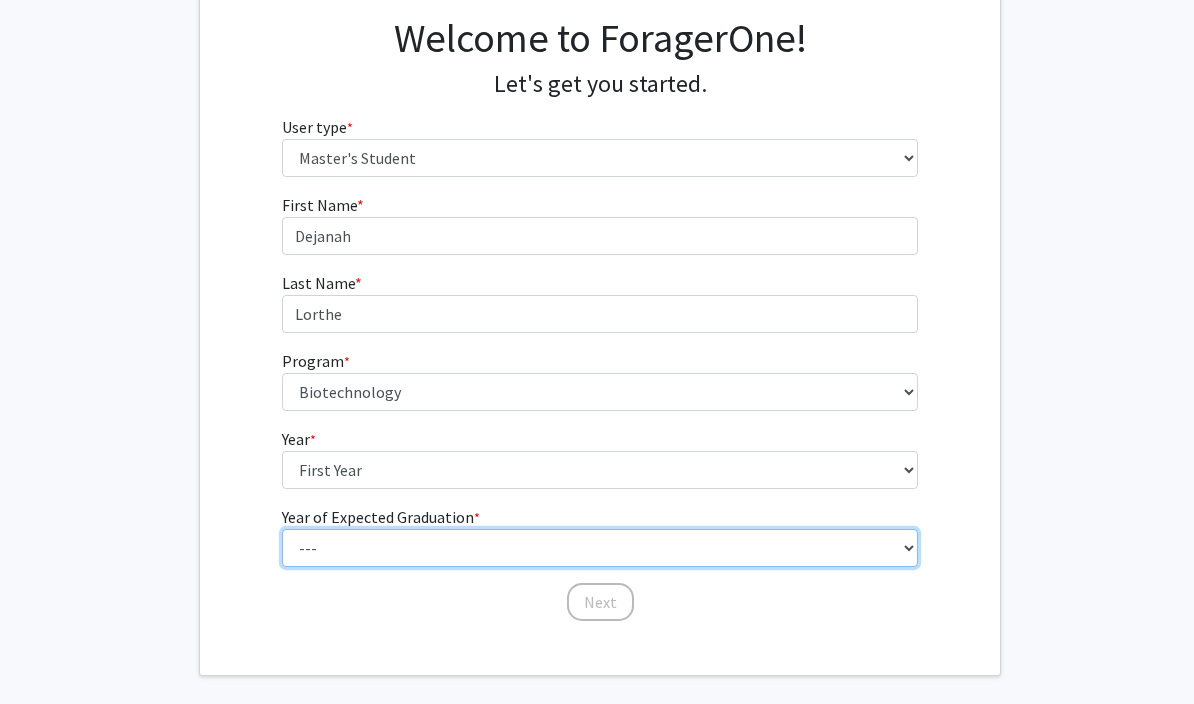 click on "---  2025   2026   2027   2028   2029   2030   2031   2032   2033   2034" at bounding box center (600, 548) 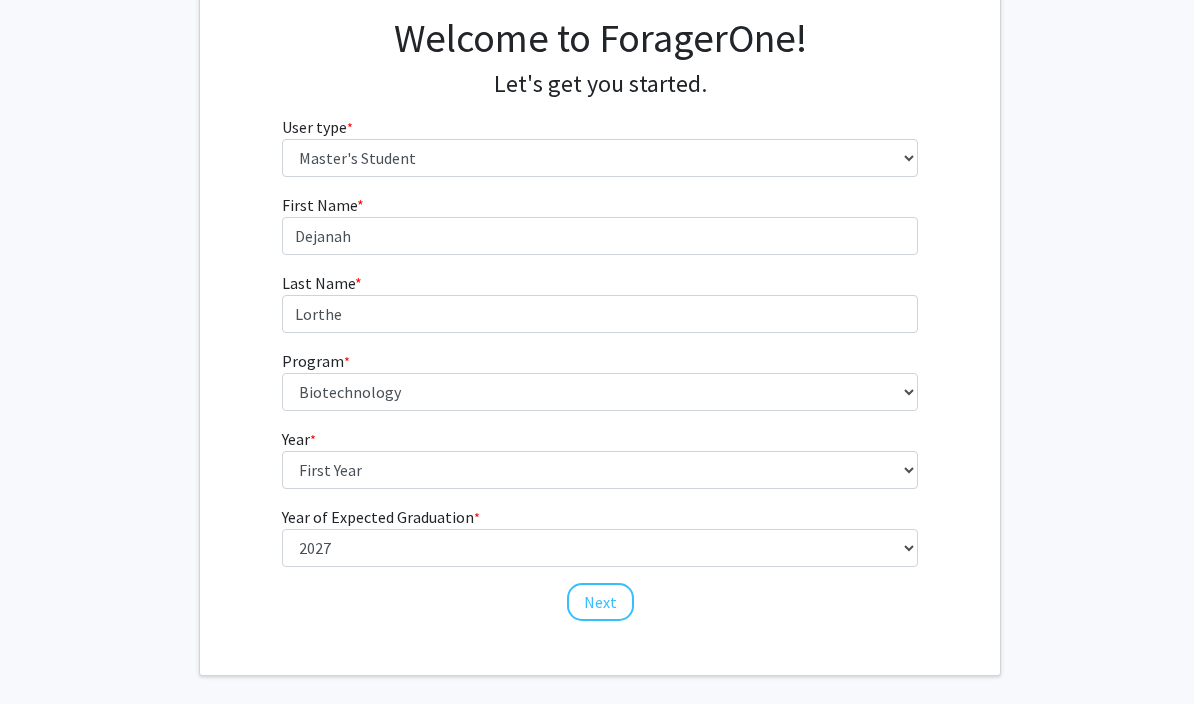 click on "Next" 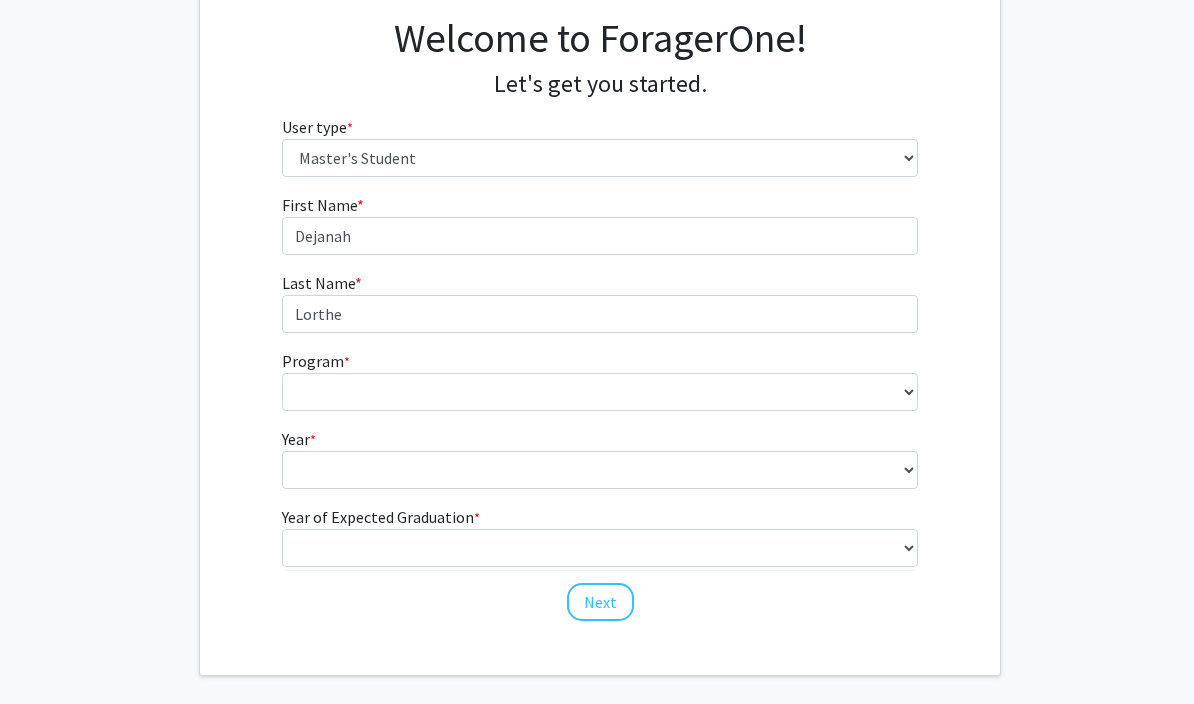 scroll, scrollTop: 0, scrollLeft: 0, axis: both 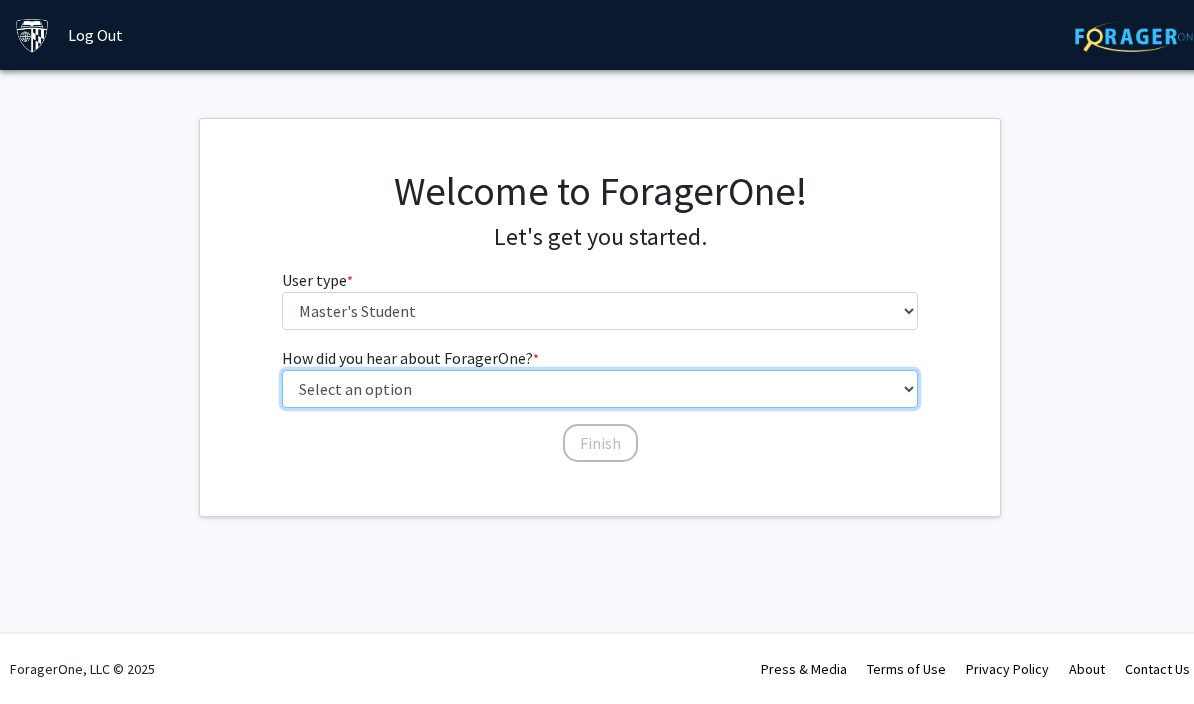 click on "Select an option  Peer/student recommendation   Faculty/staff recommendation   University website   University email or newsletter   Other" at bounding box center (600, 389) 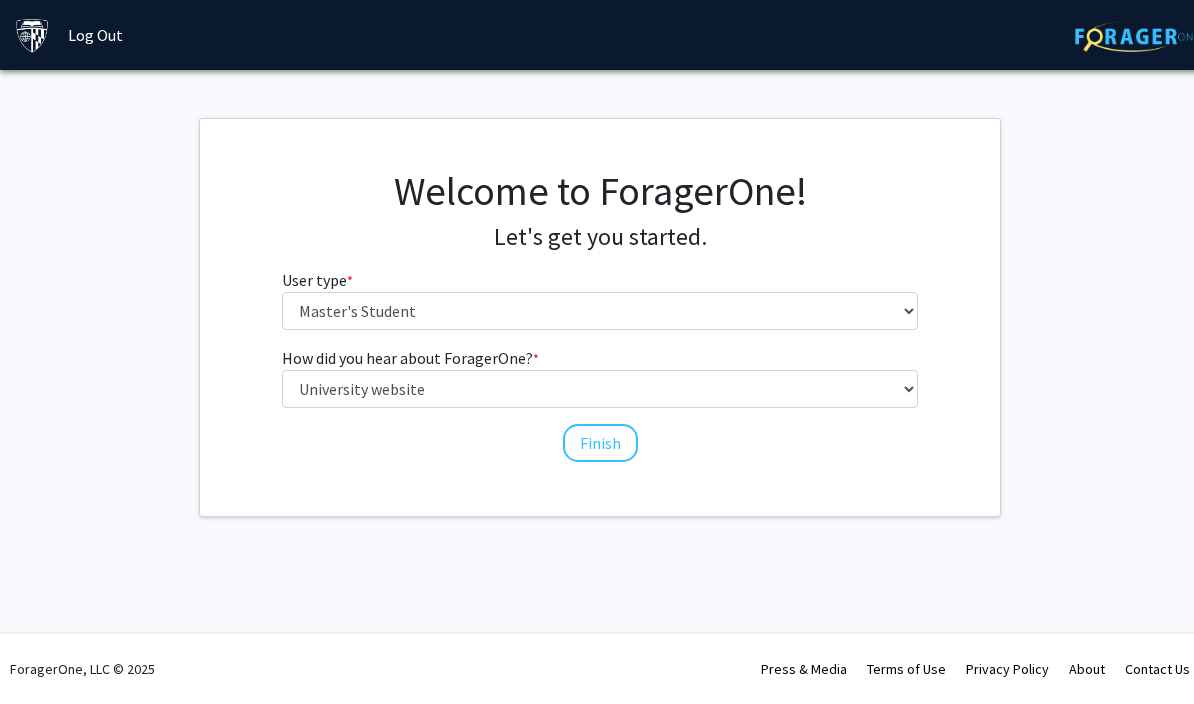 click on "Finish" 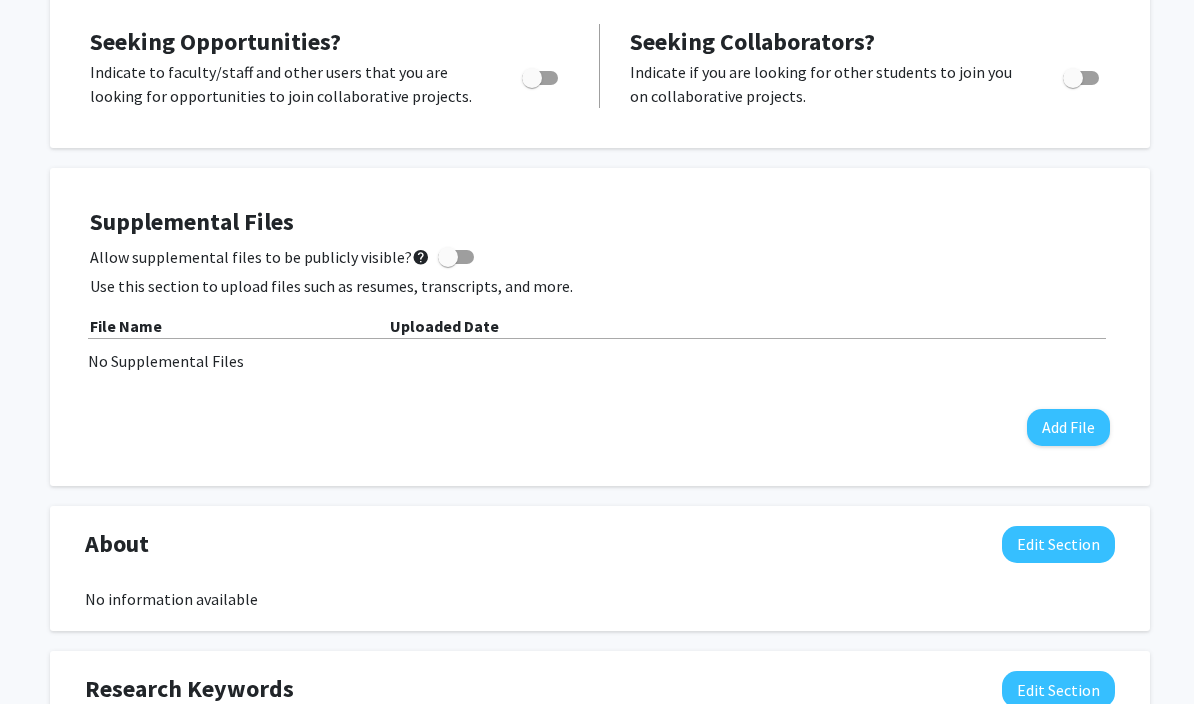 scroll, scrollTop: 392, scrollLeft: 0, axis: vertical 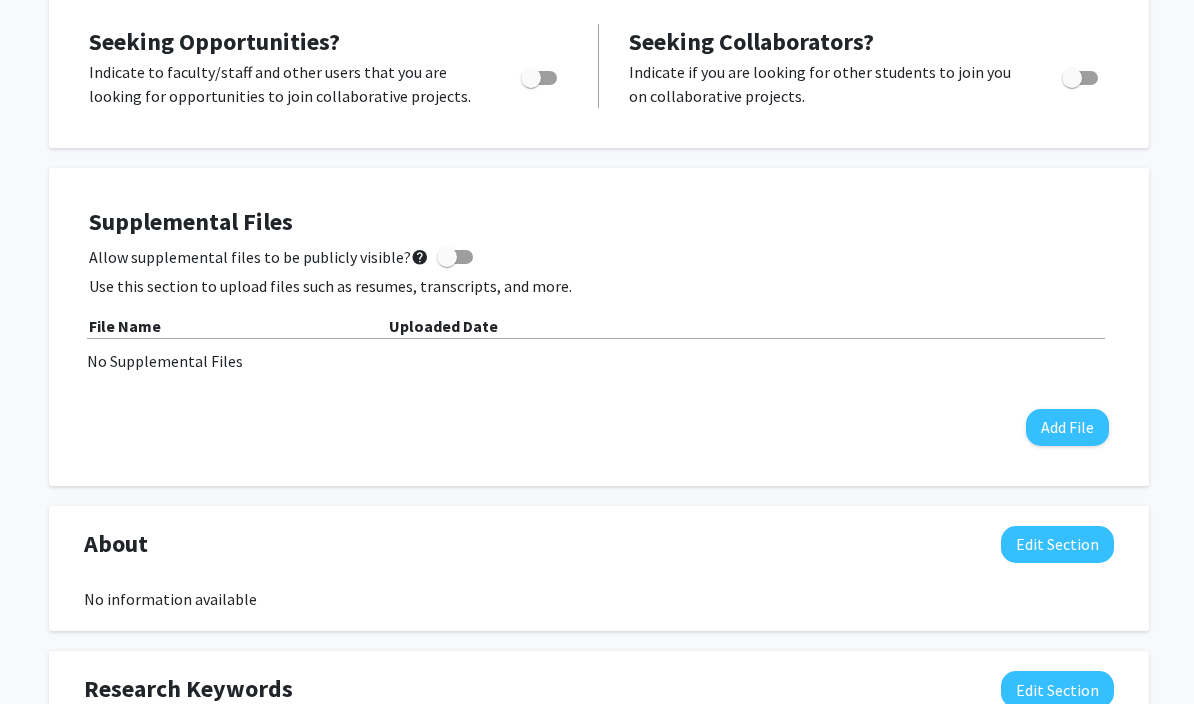 click on "Supplemental Files    Allow supplemental files to be publicly visible?  help  Use this section to upload files such as resumes, transcripts, and more. File Name Uploaded Date No Supplemental Files  Add File" 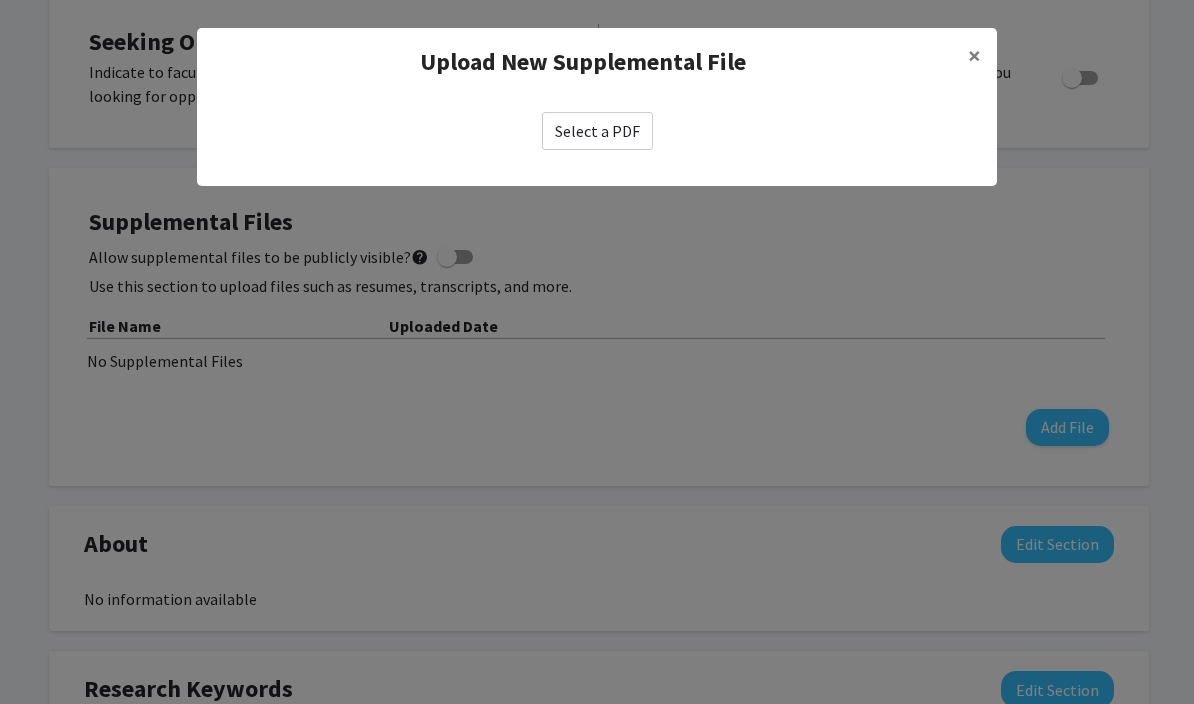 click on "Select a PDF" 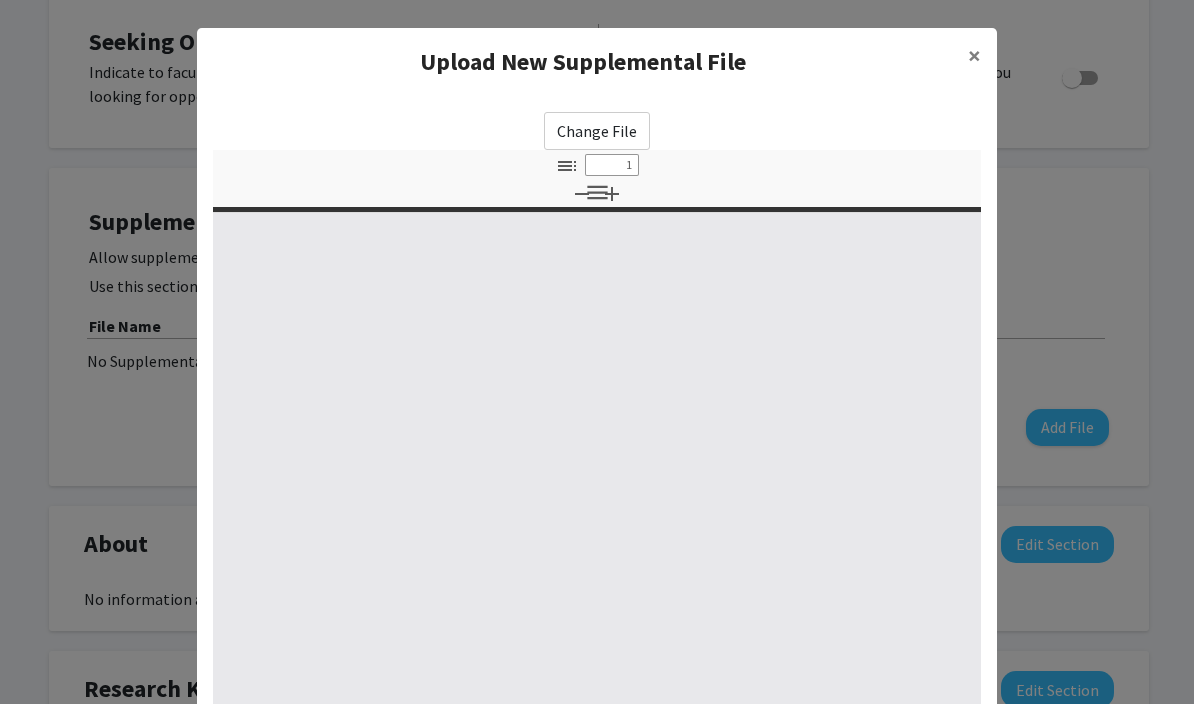 select on "custom" 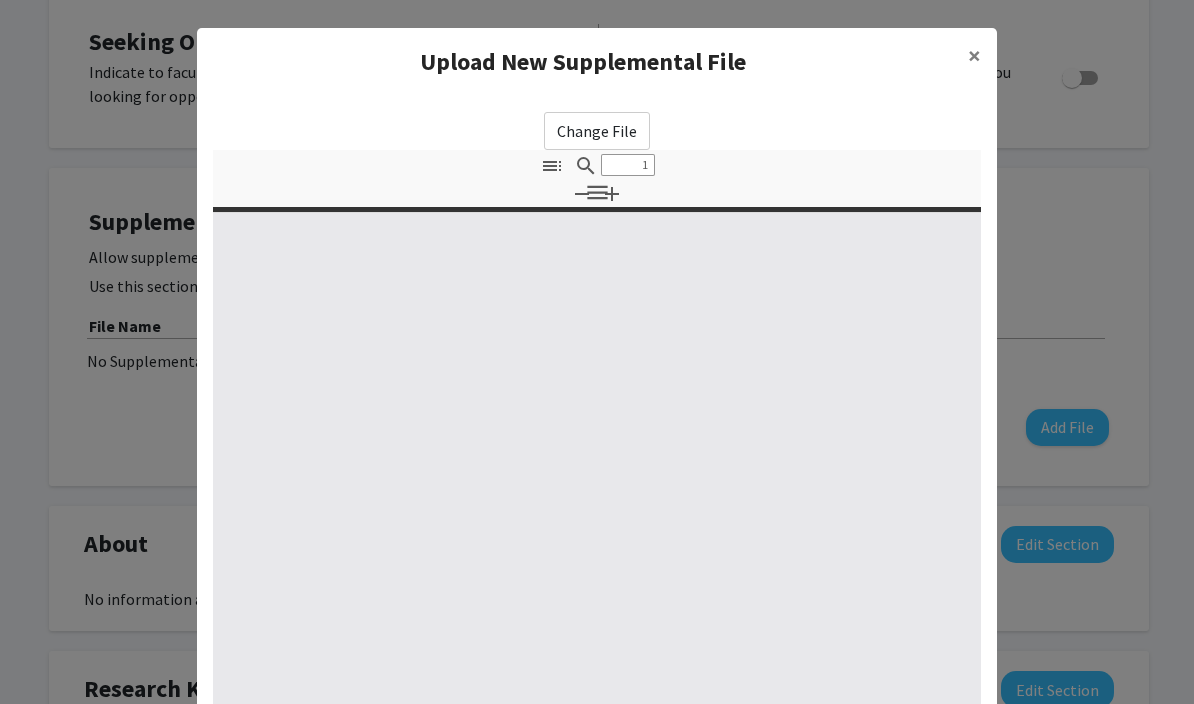 type on "0" 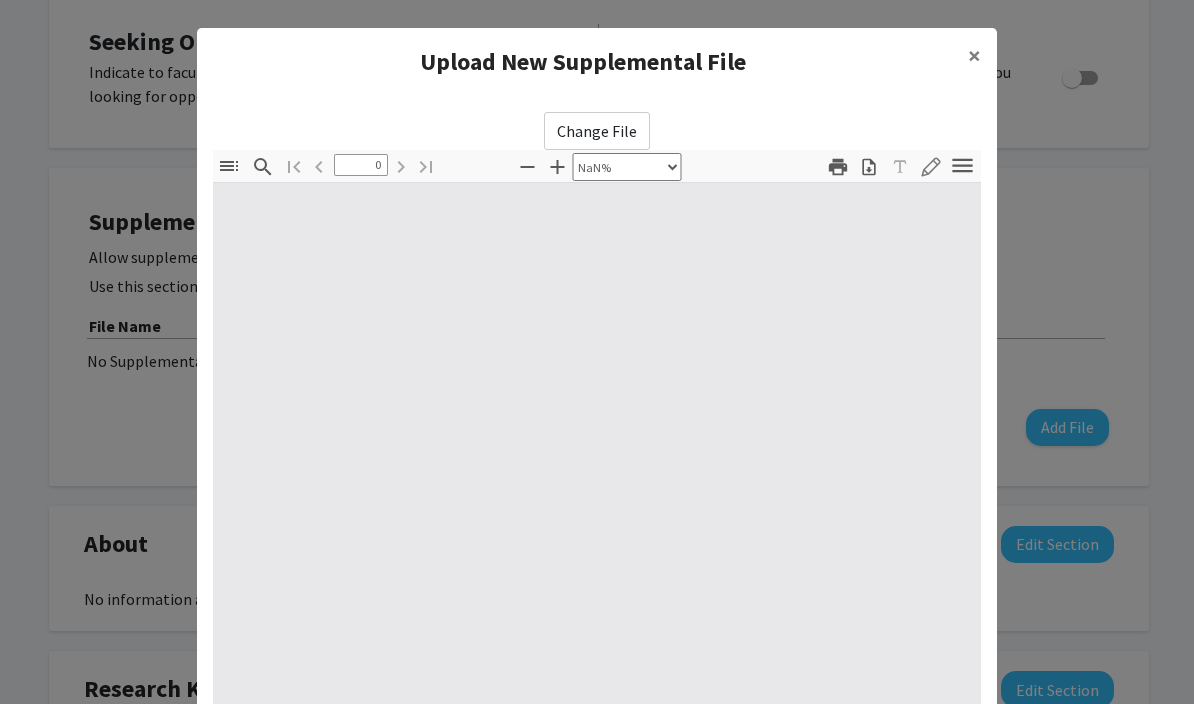 type on "1" 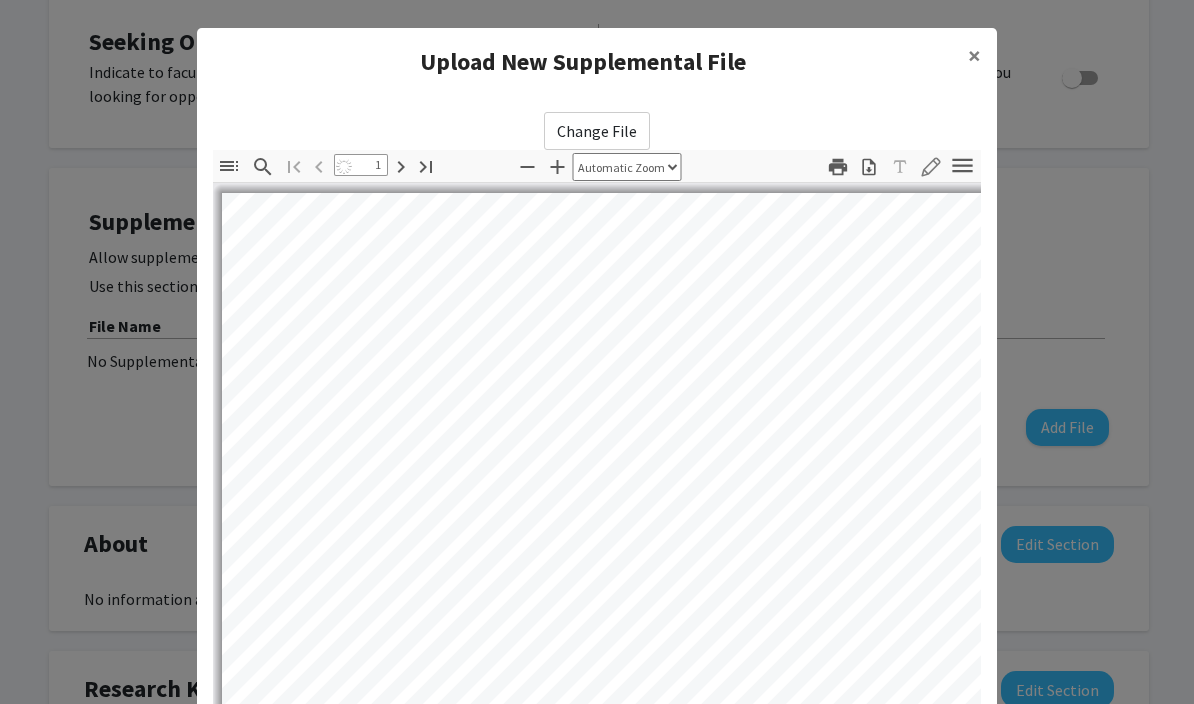 select on "auto" 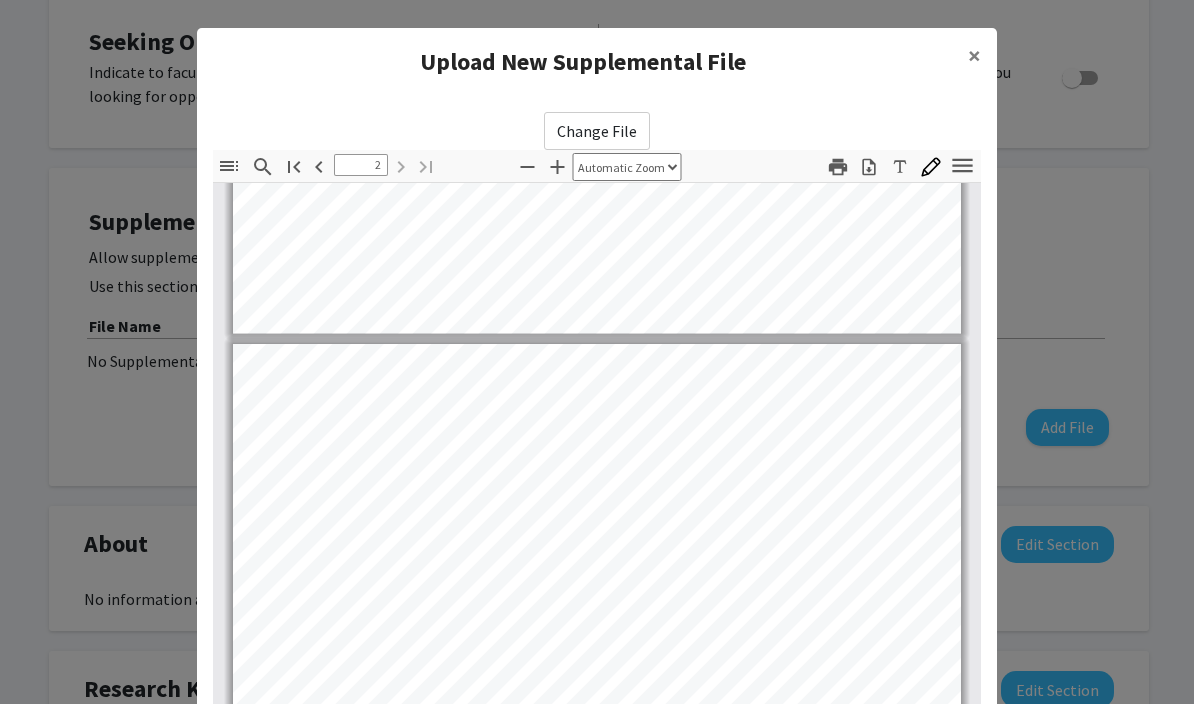 type on "1" 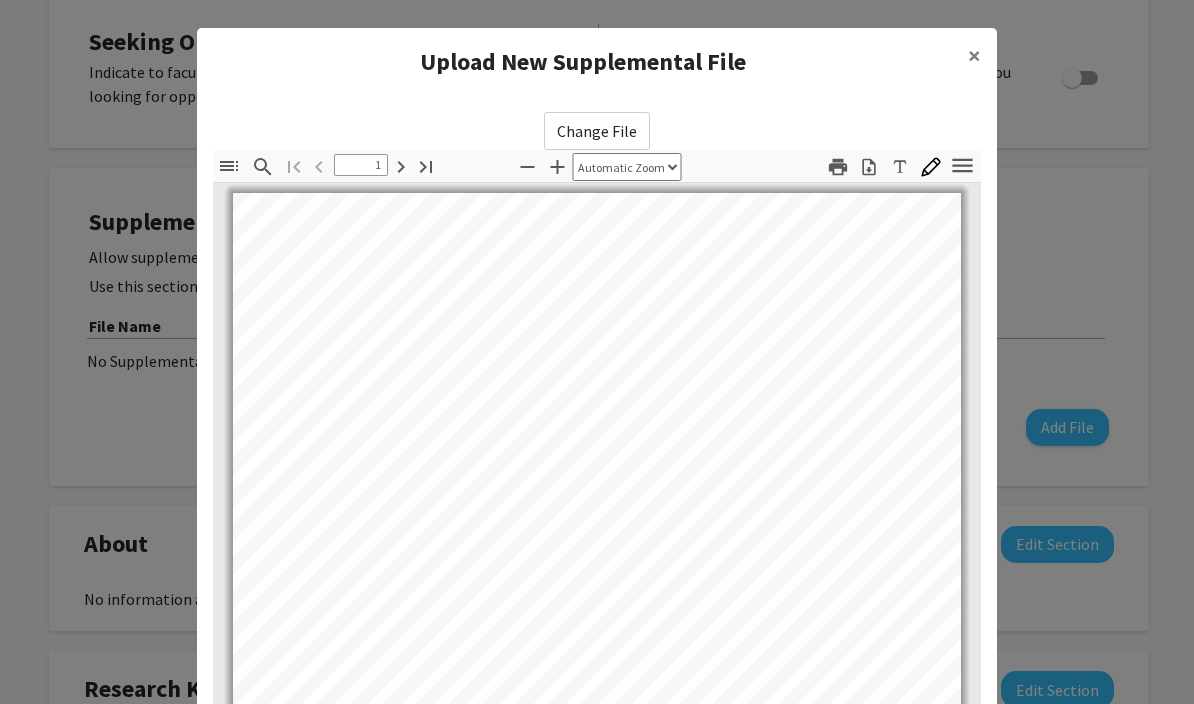 scroll, scrollTop: 0, scrollLeft: 0, axis: both 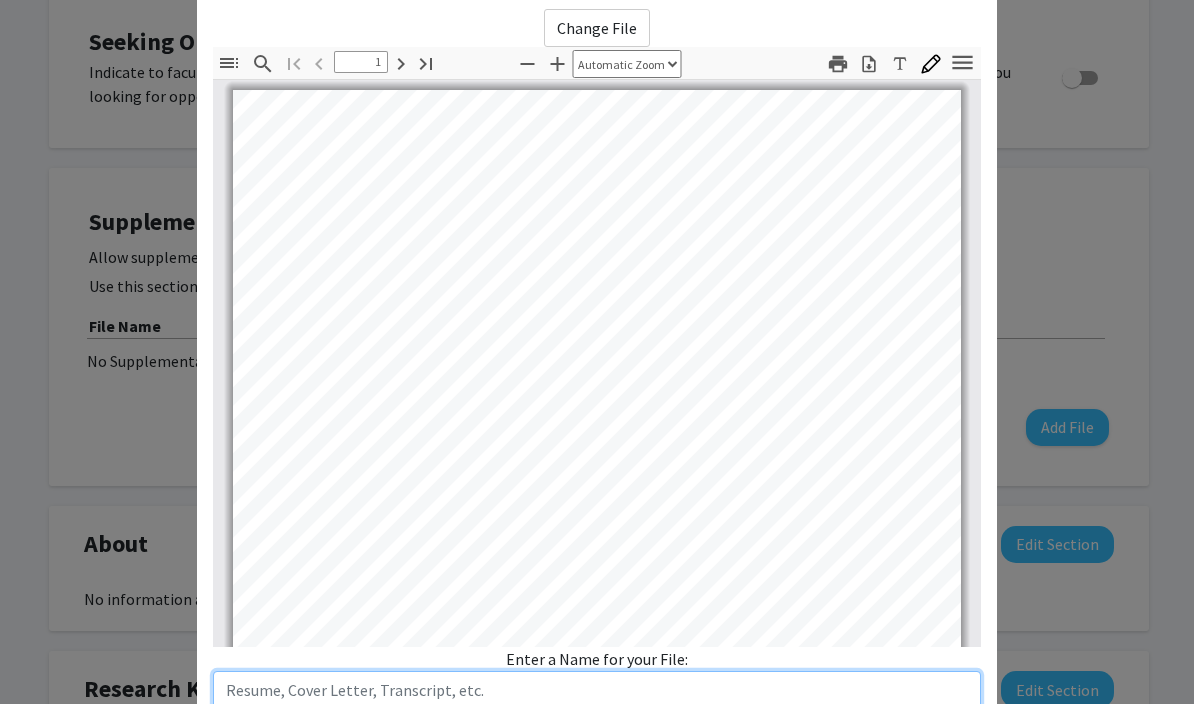 click at bounding box center [597, 690] 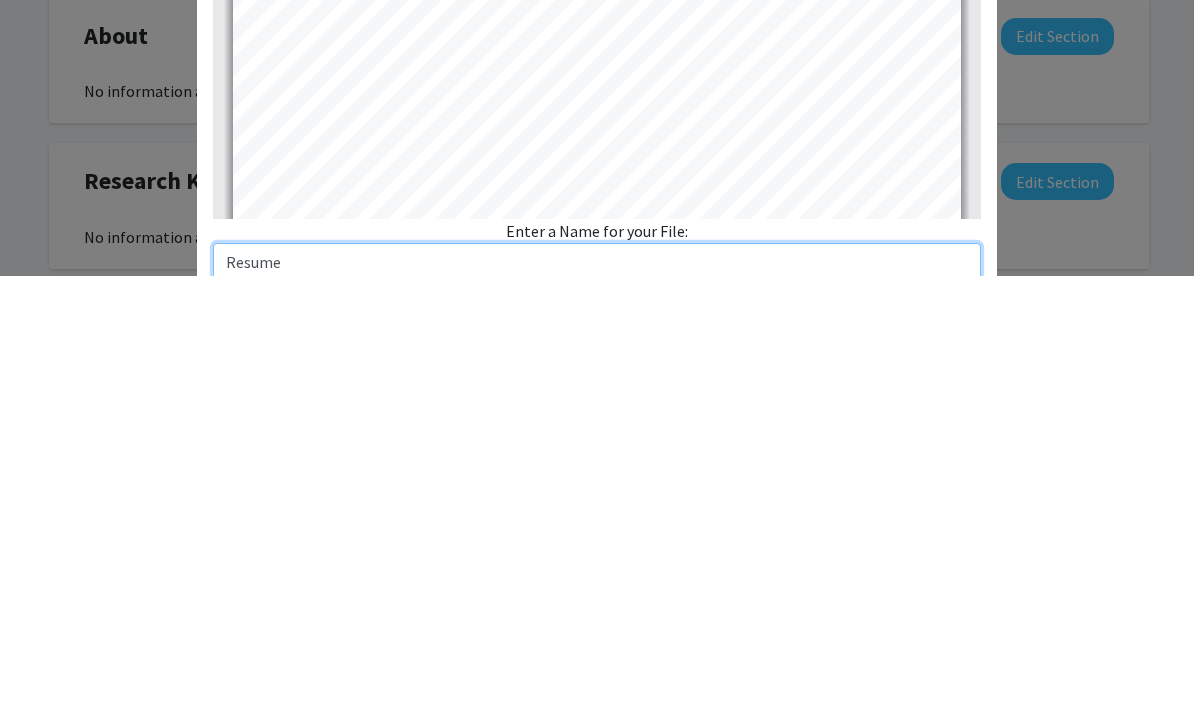 type on "Resume" 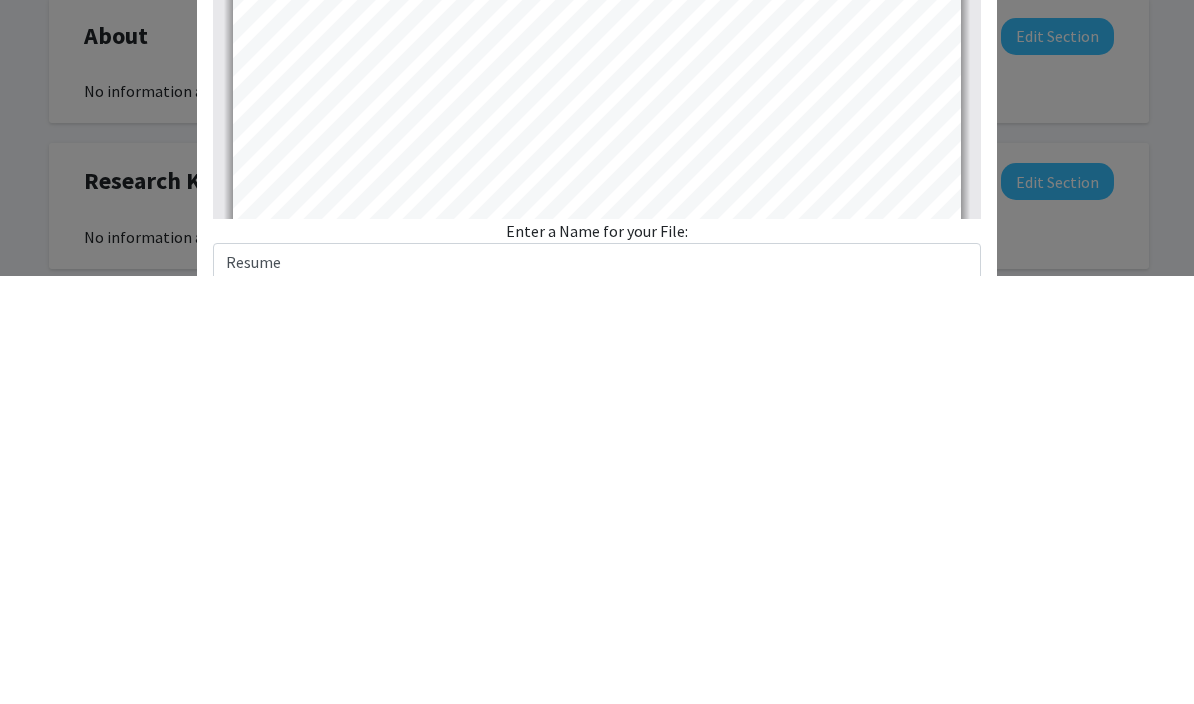 click on "Add Supplemental File" 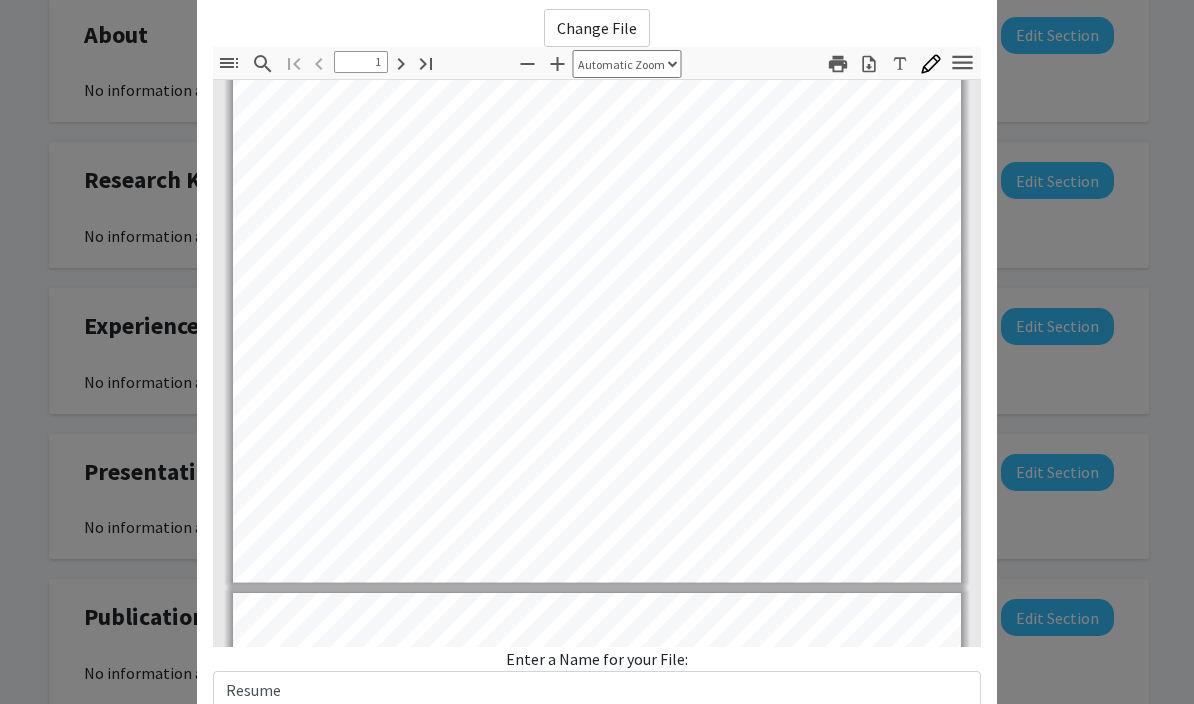 type on "2" 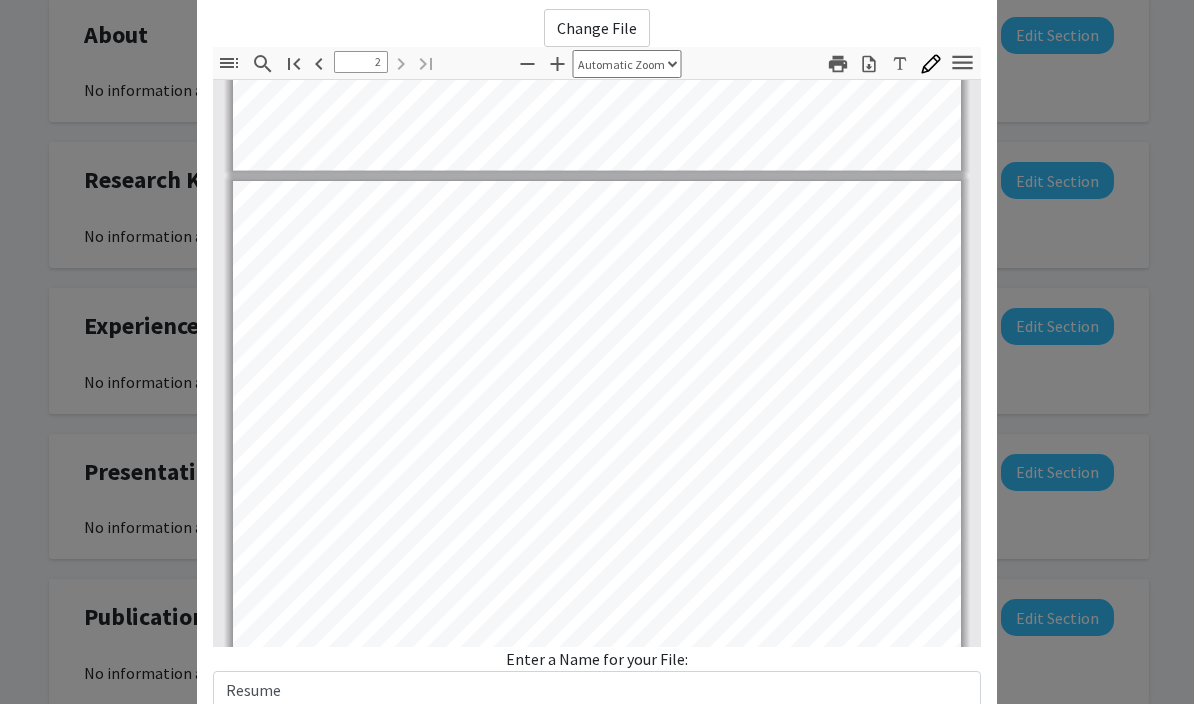scroll, scrollTop: 851, scrollLeft: 0, axis: vertical 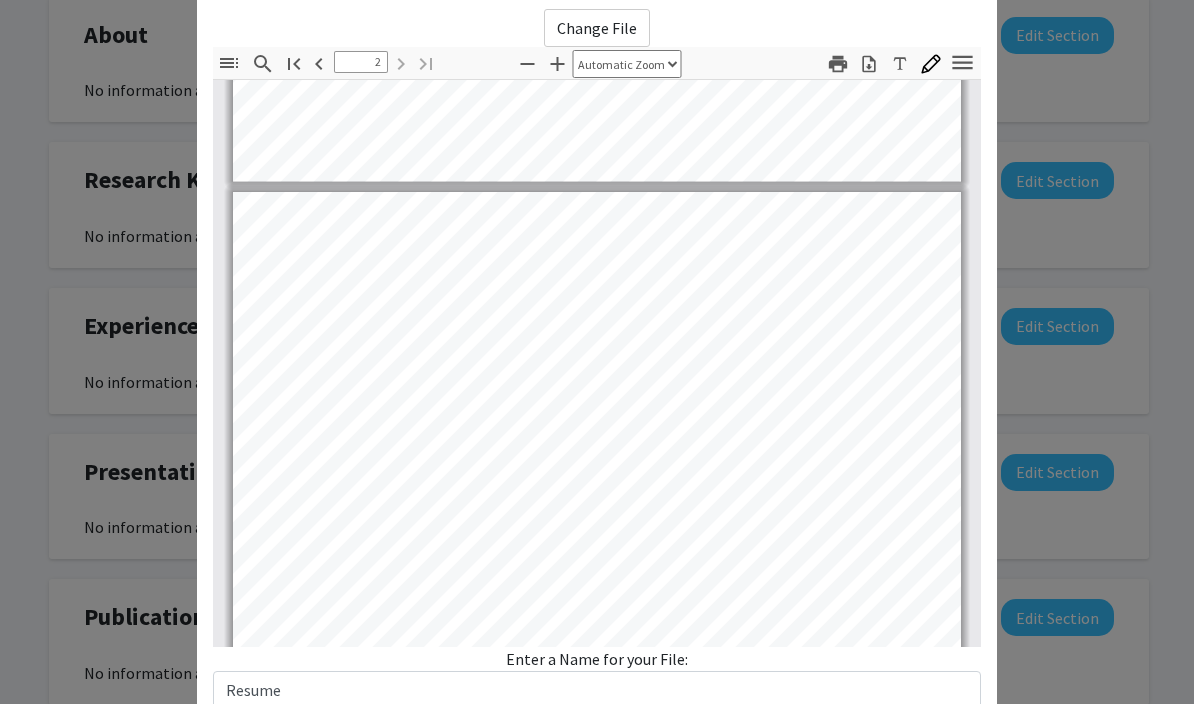 click on "Add Supplemental File" 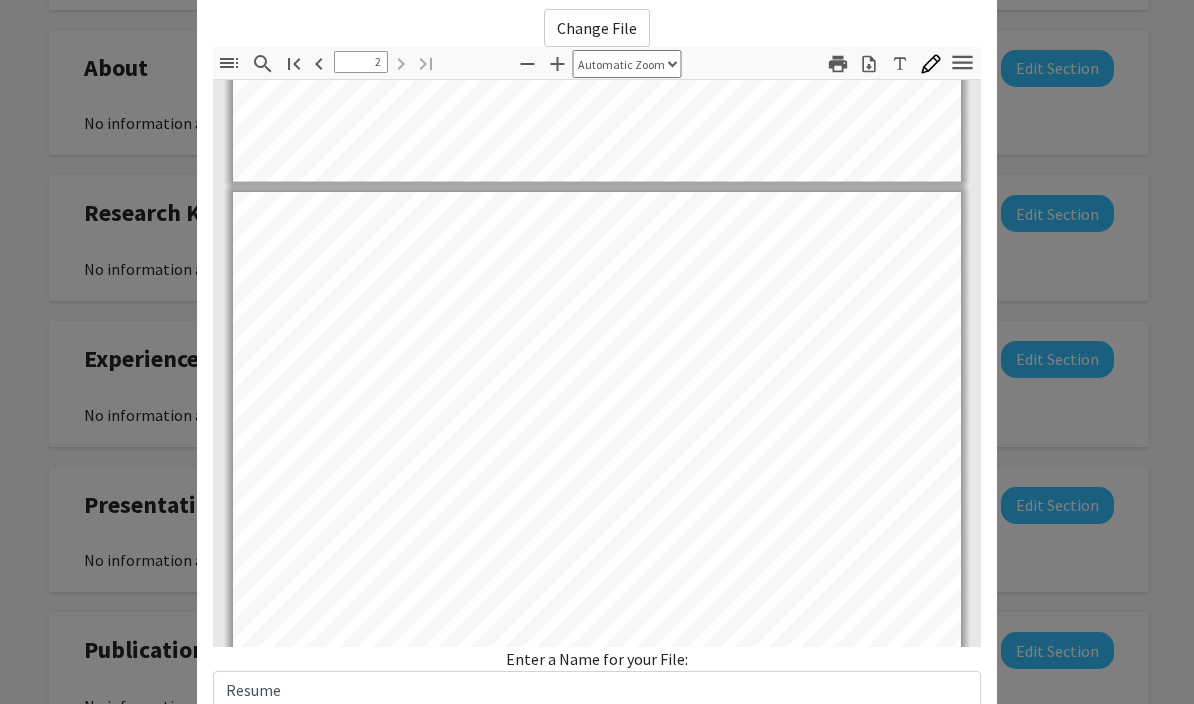 click on "Add Supplemental File" 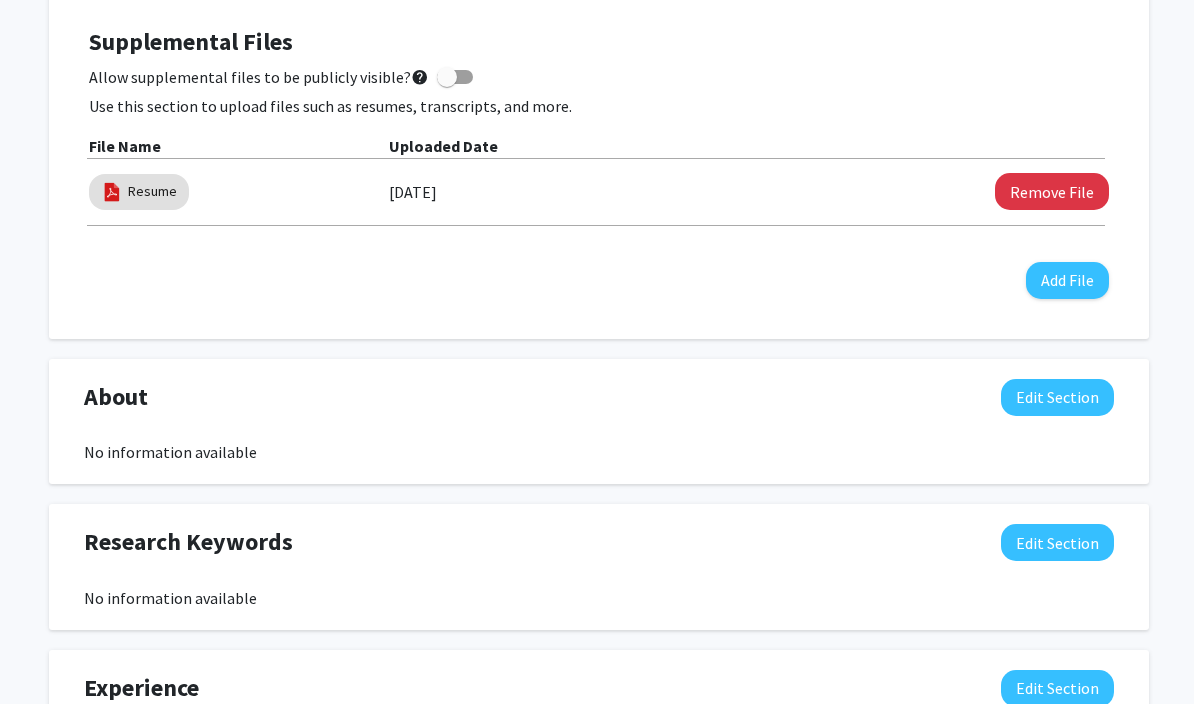 scroll, scrollTop: 571, scrollLeft: 1, axis: both 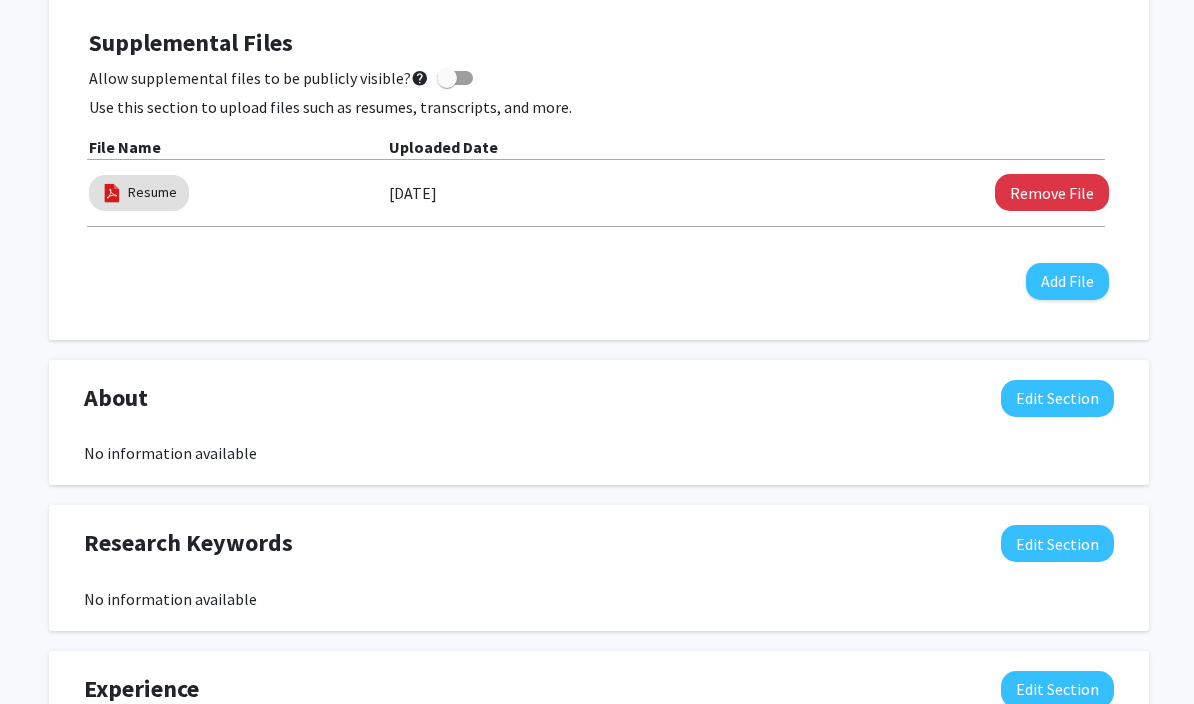 click on "Supplemental Files    Allow supplemental files to be publicly visible?  help  Use this section to upload files such as resumes, transcripts, and more. File Name Uploaded Date  Resume   07/02/2025   Remove File   Add File" 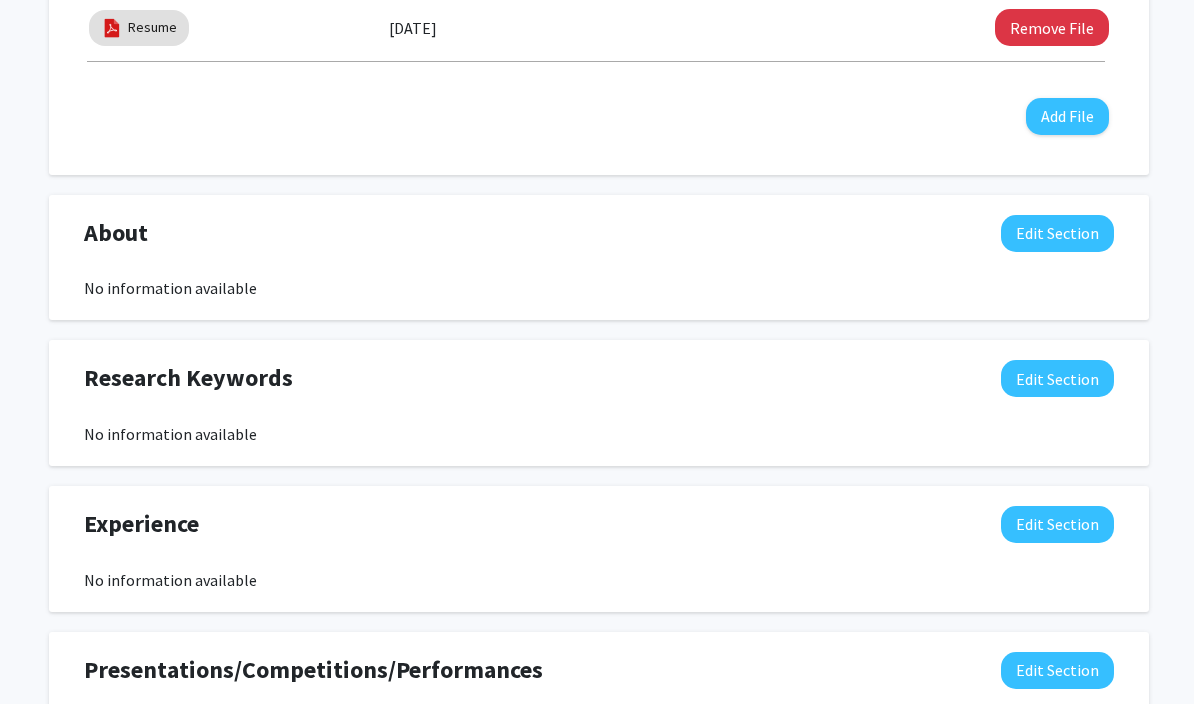 scroll, scrollTop: 736, scrollLeft: 1, axis: both 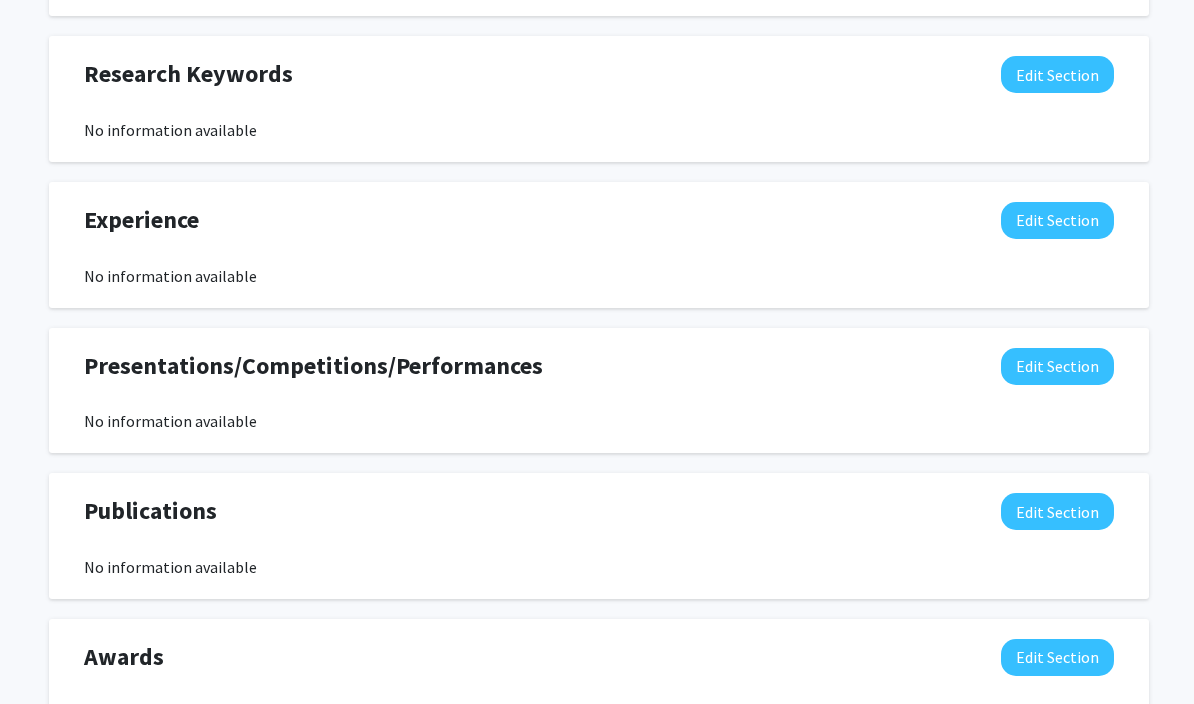 click on "Presentations/Competitions/Performances  Edit Section" 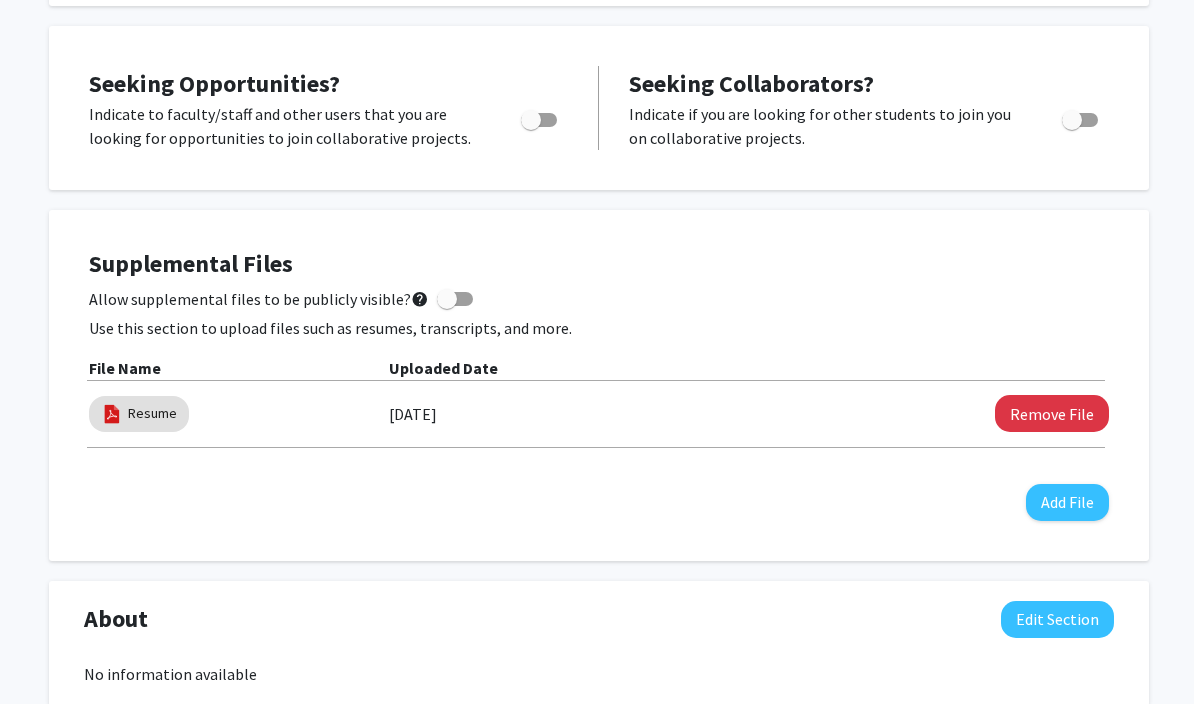 scroll, scrollTop: 0, scrollLeft: 1, axis: horizontal 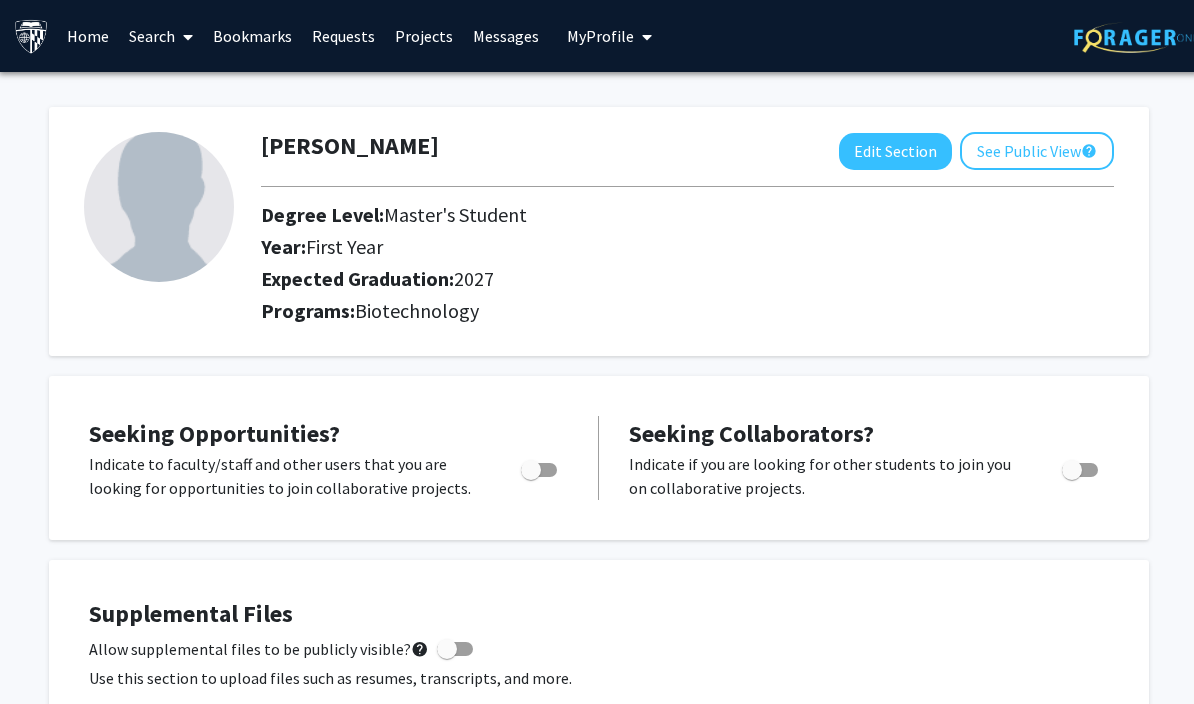 click on "Search" at bounding box center [161, 36] 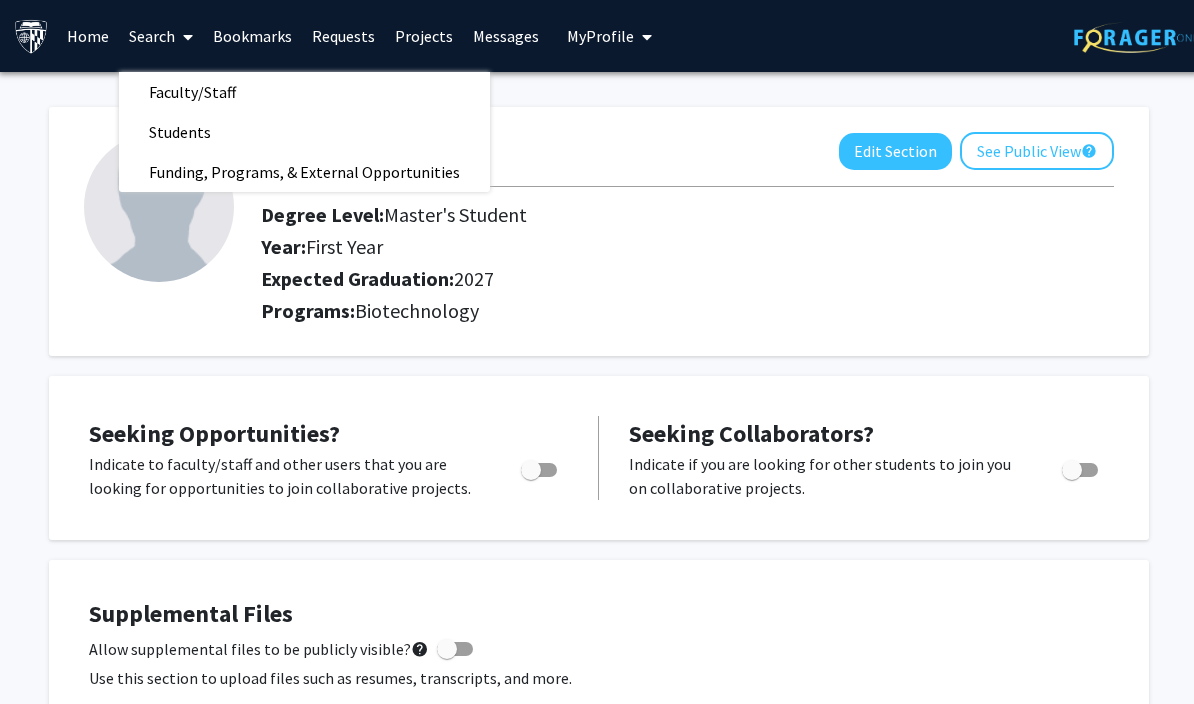 click on "Home" at bounding box center [88, 36] 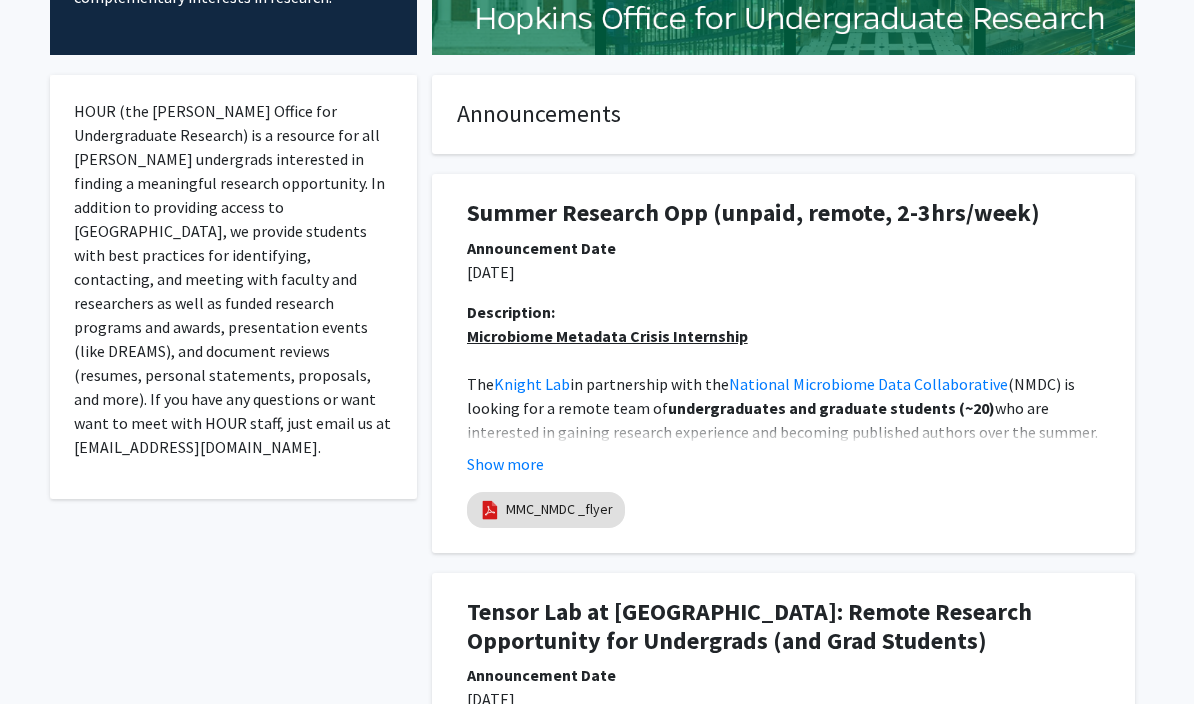 scroll, scrollTop: 326, scrollLeft: 0, axis: vertical 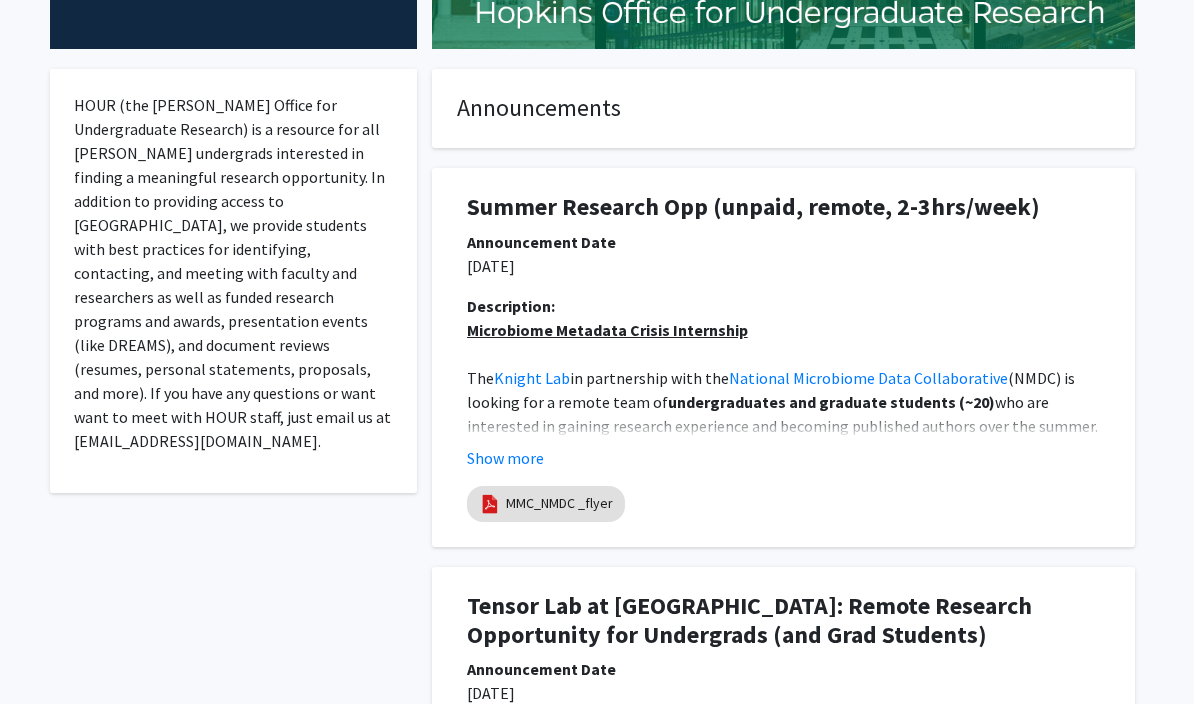 click on "Show more" 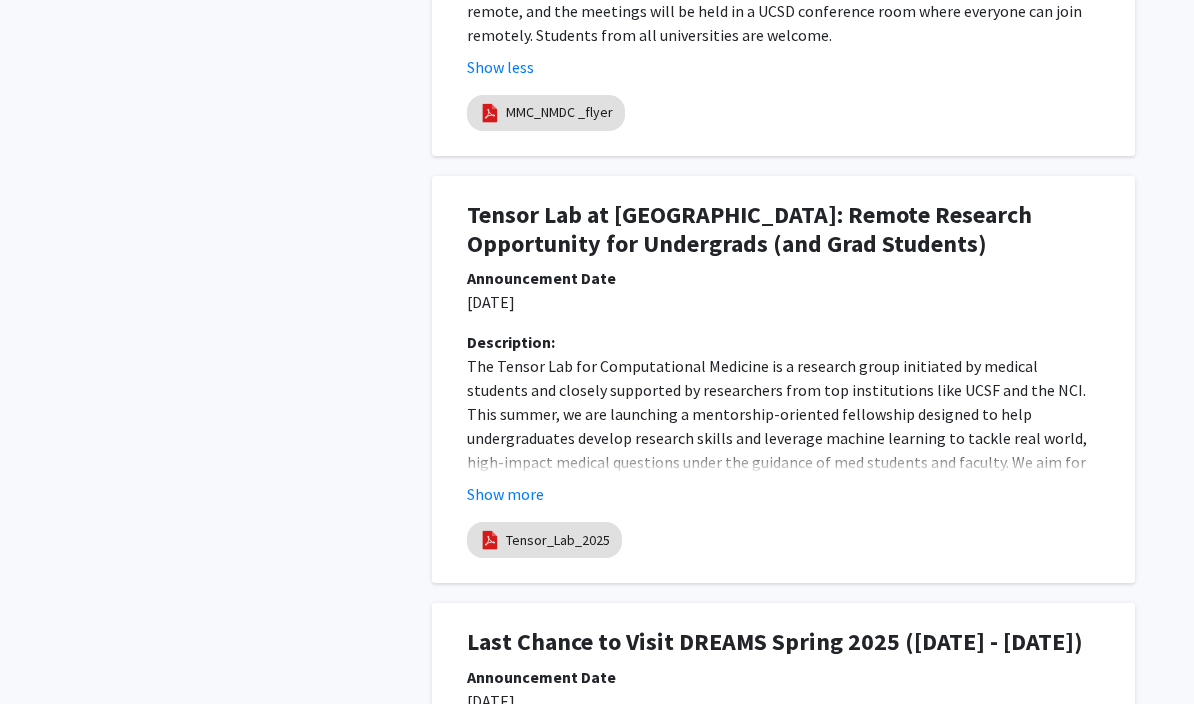 scroll, scrollTop: 1582, scrollLeft: 0, axis: vertical 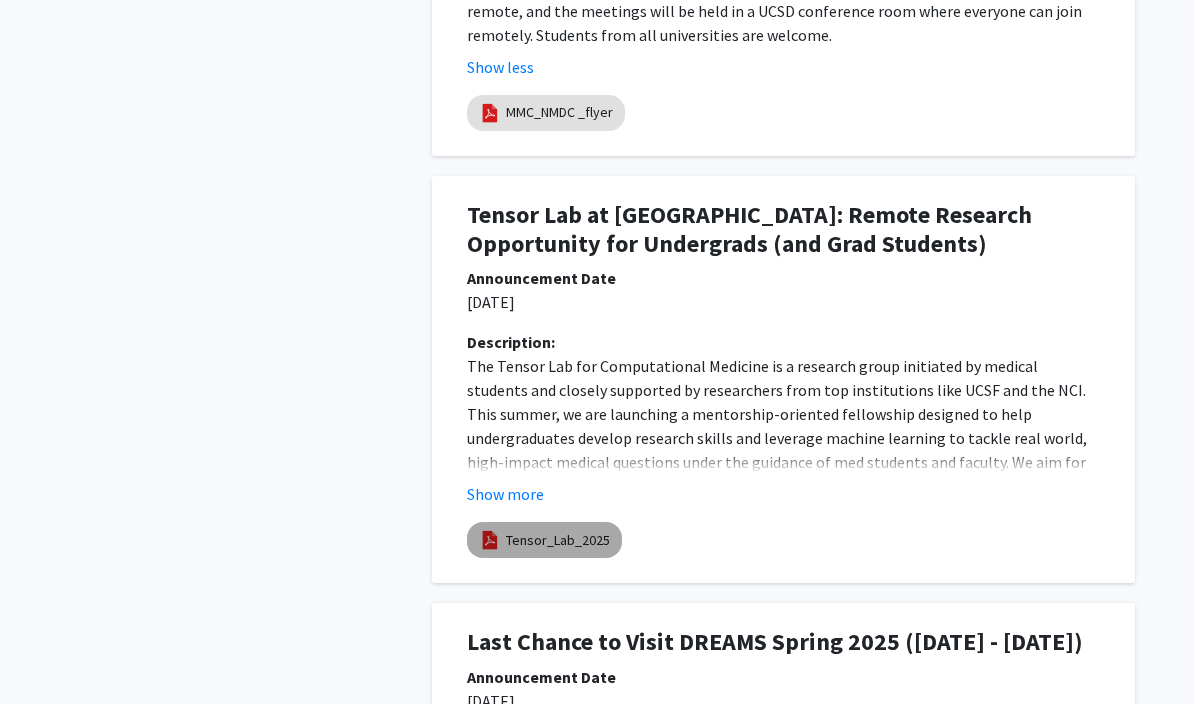 click on "Tensor_Lab_2025" at bounding box center (558, 540) 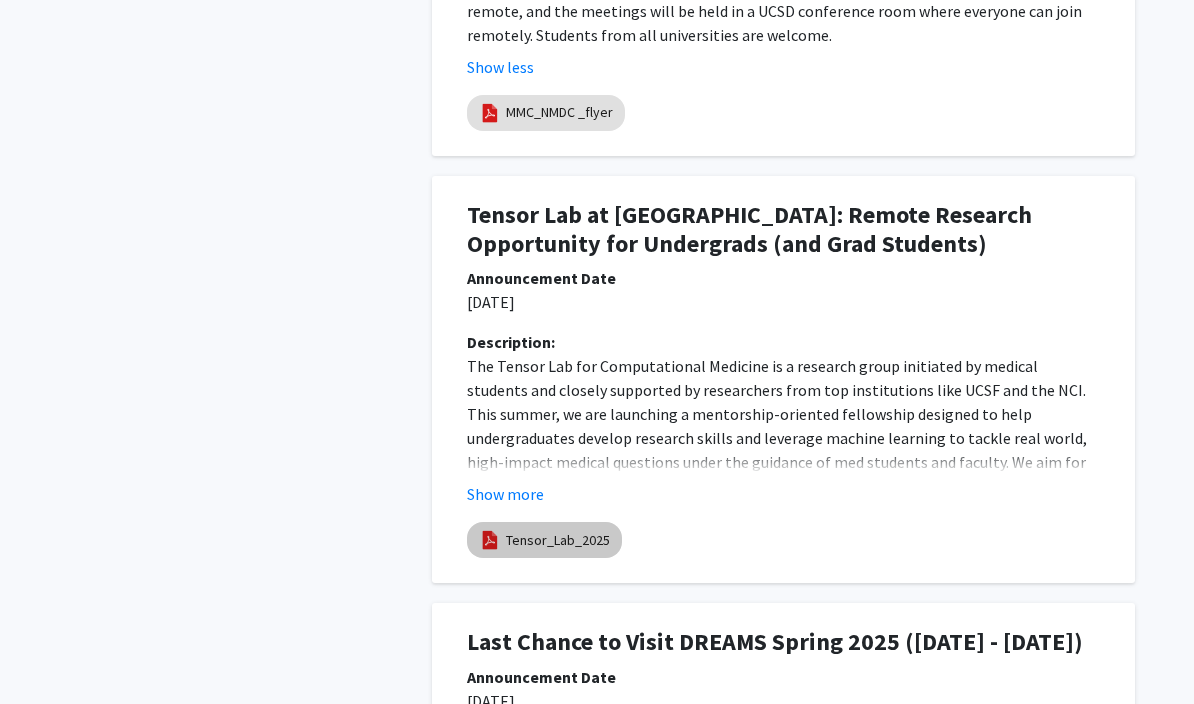 select on "custom" 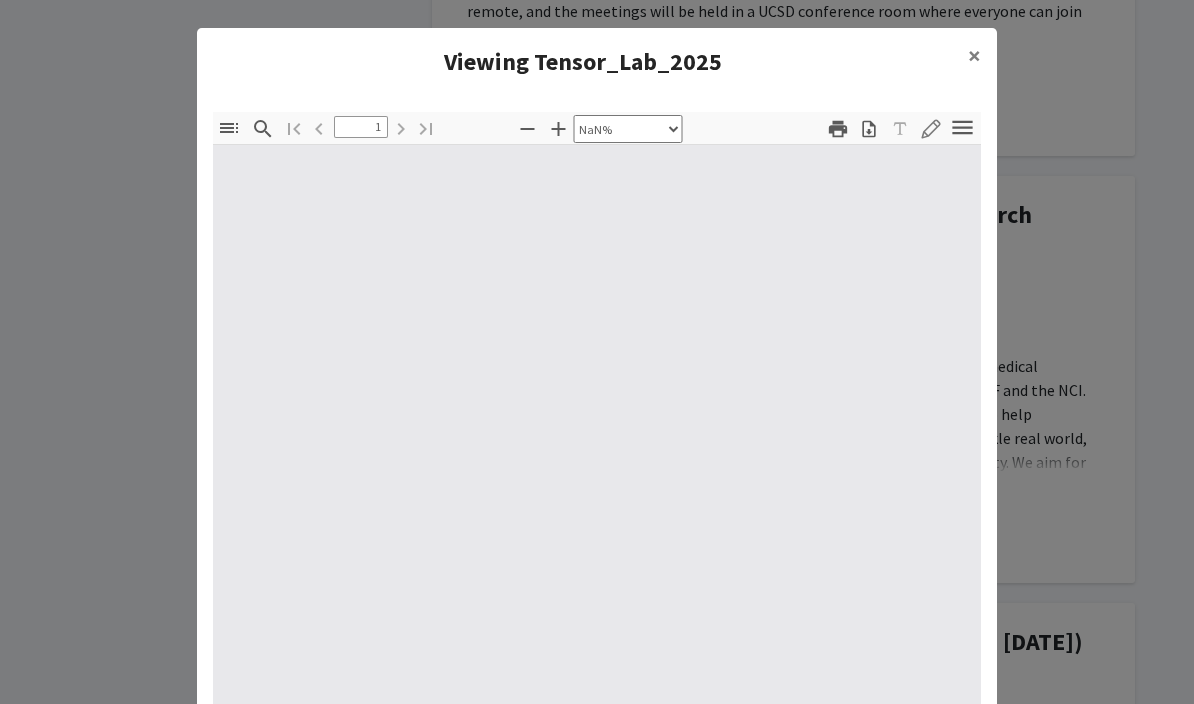 type on "0" 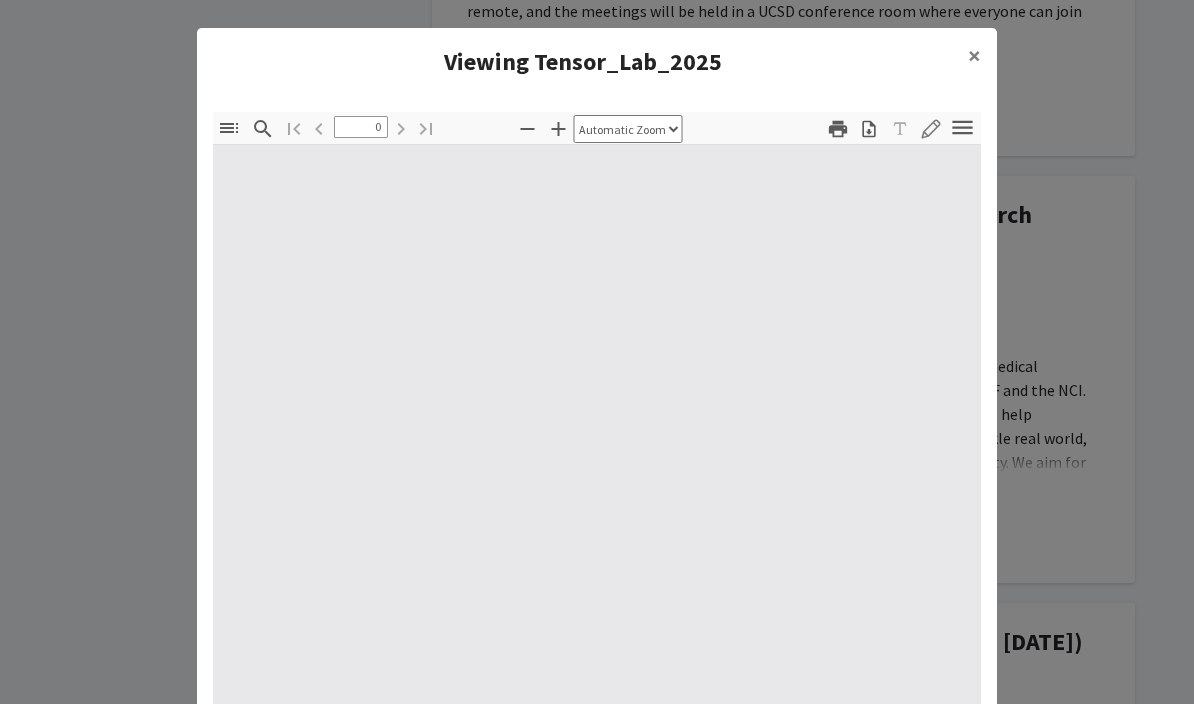 select on "custom" 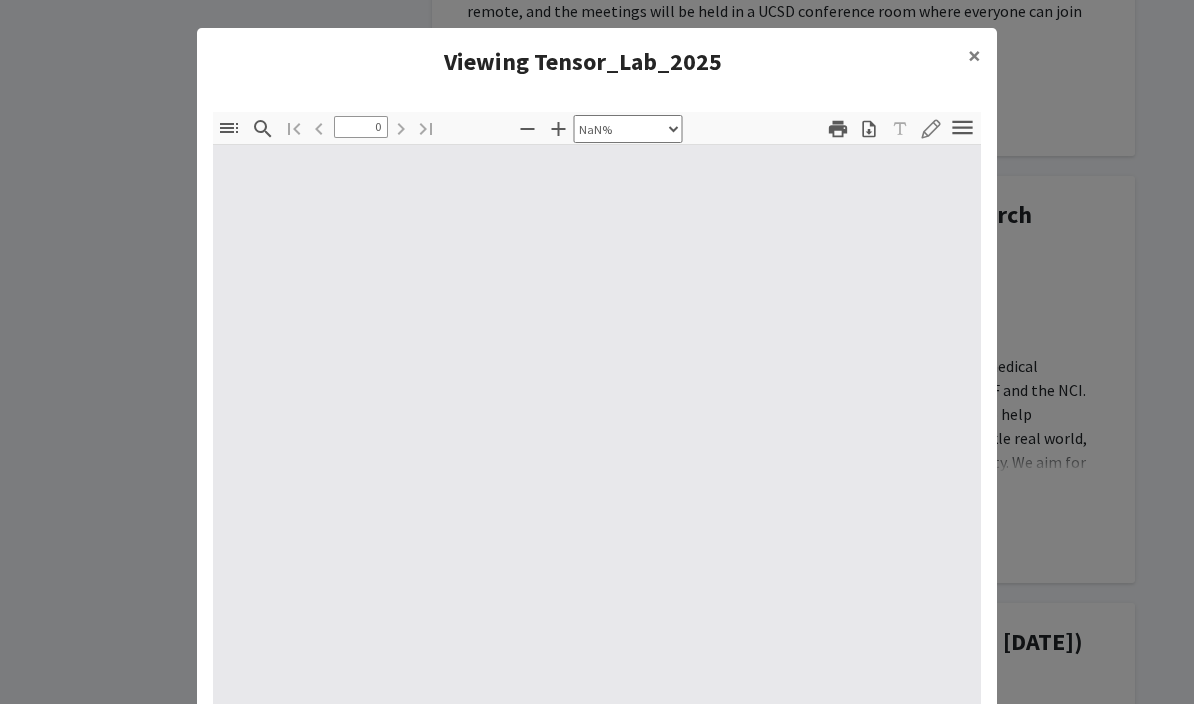 type on "1" 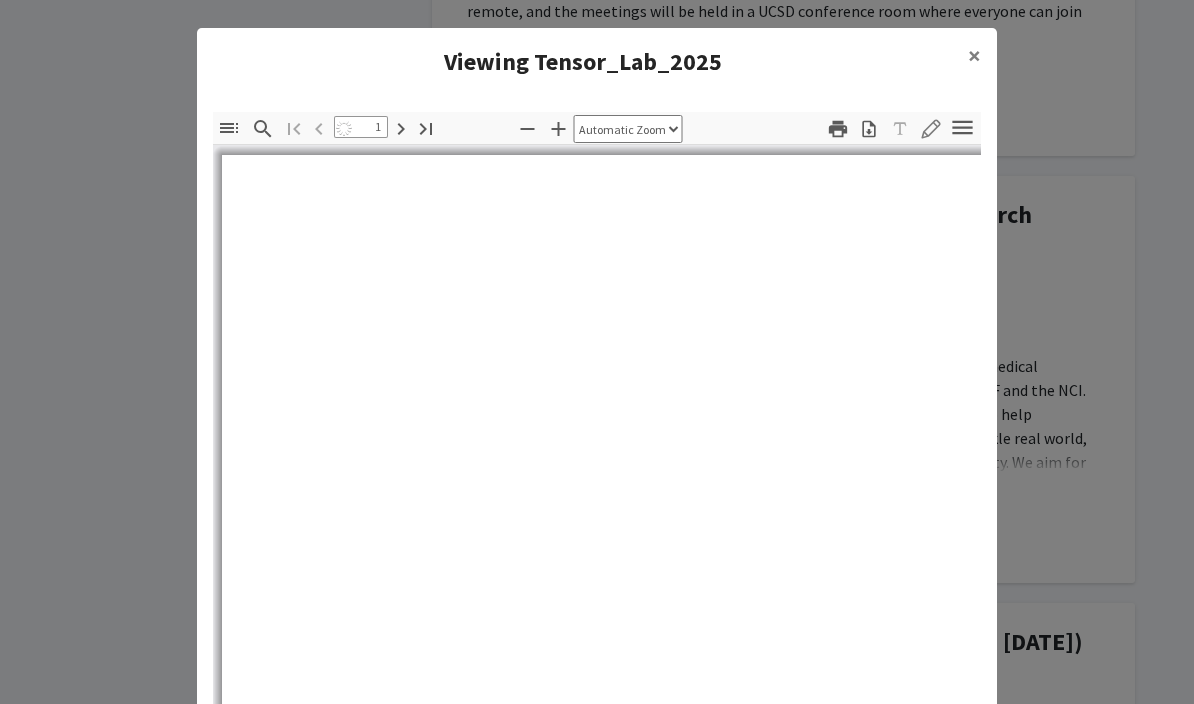 select on "auto" 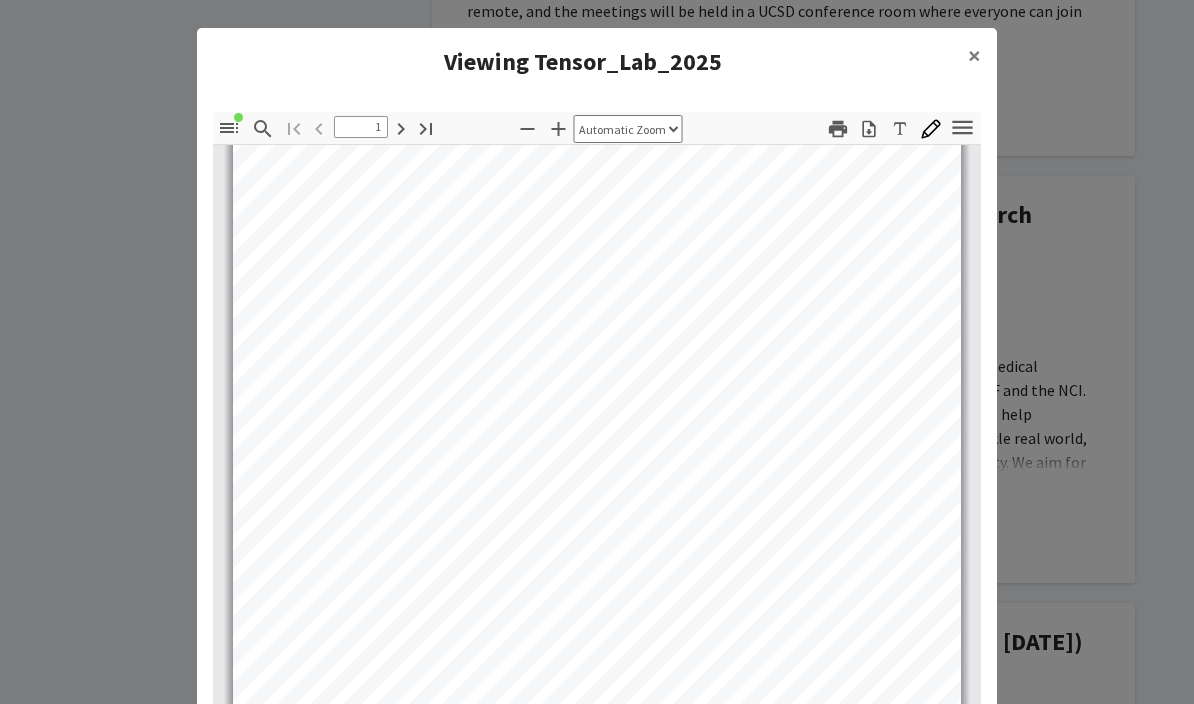 scroll, scrollTop: 235, scrollLeft: 0, axis: vertical 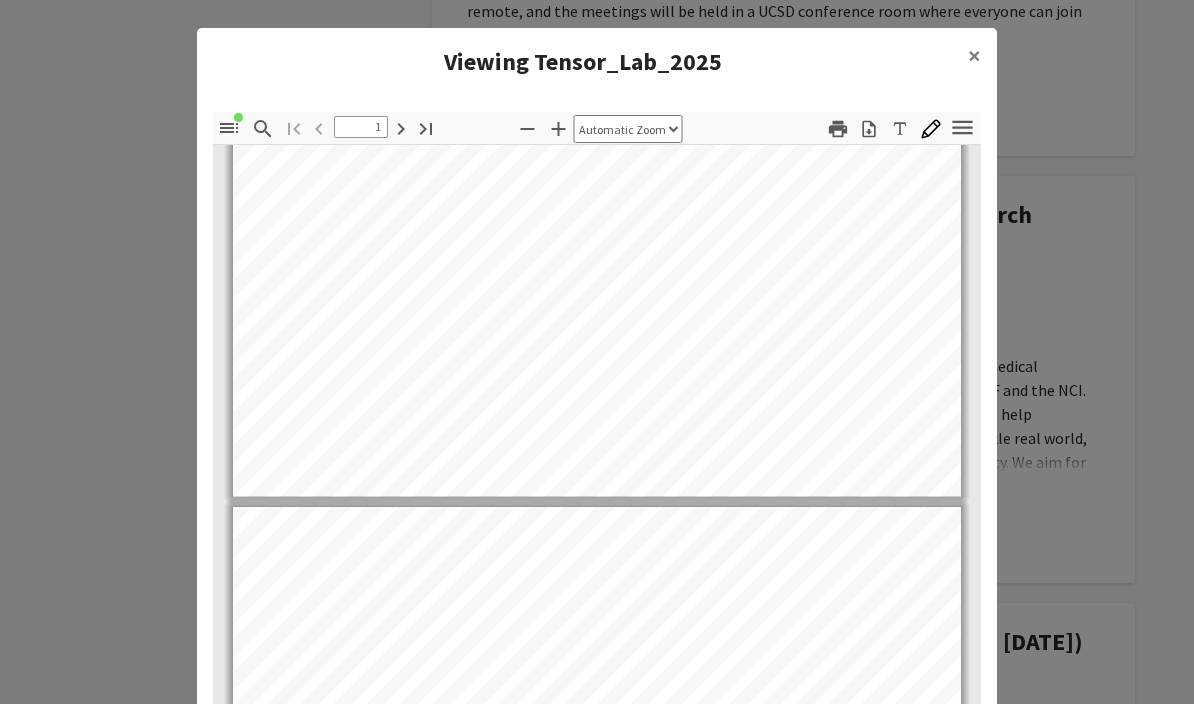 type on "2" 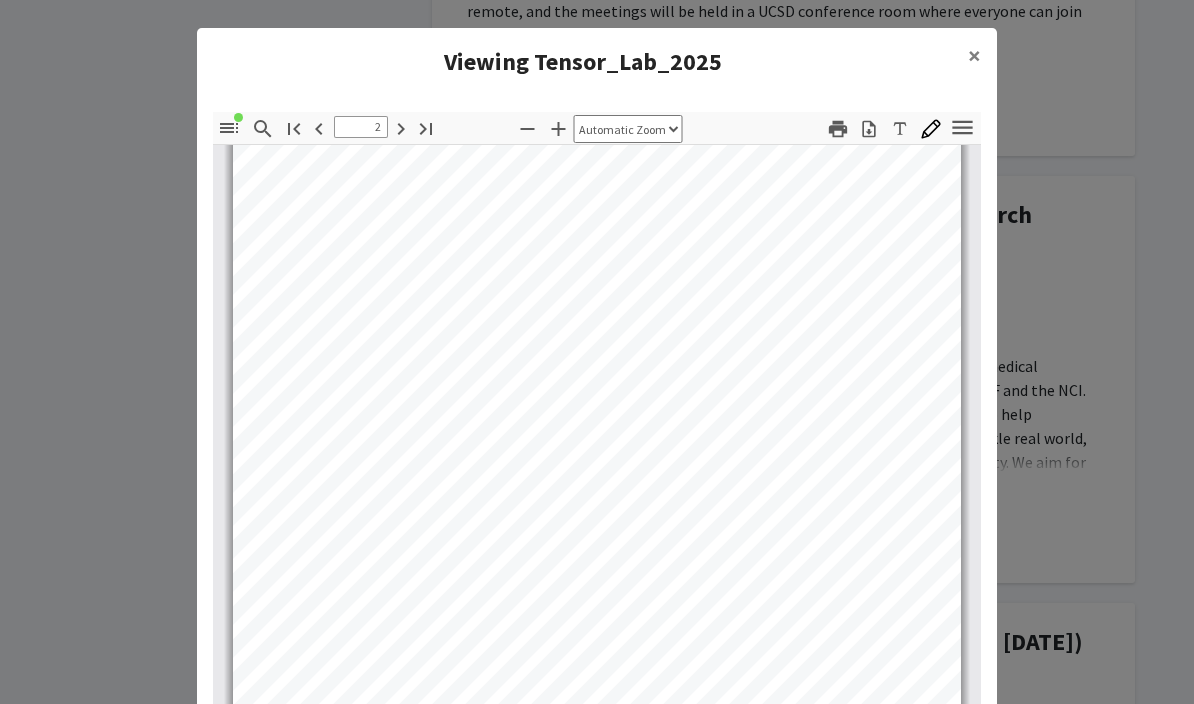 scroll, scrollTop: 1041, scrollLeft: 0, axis: vertical 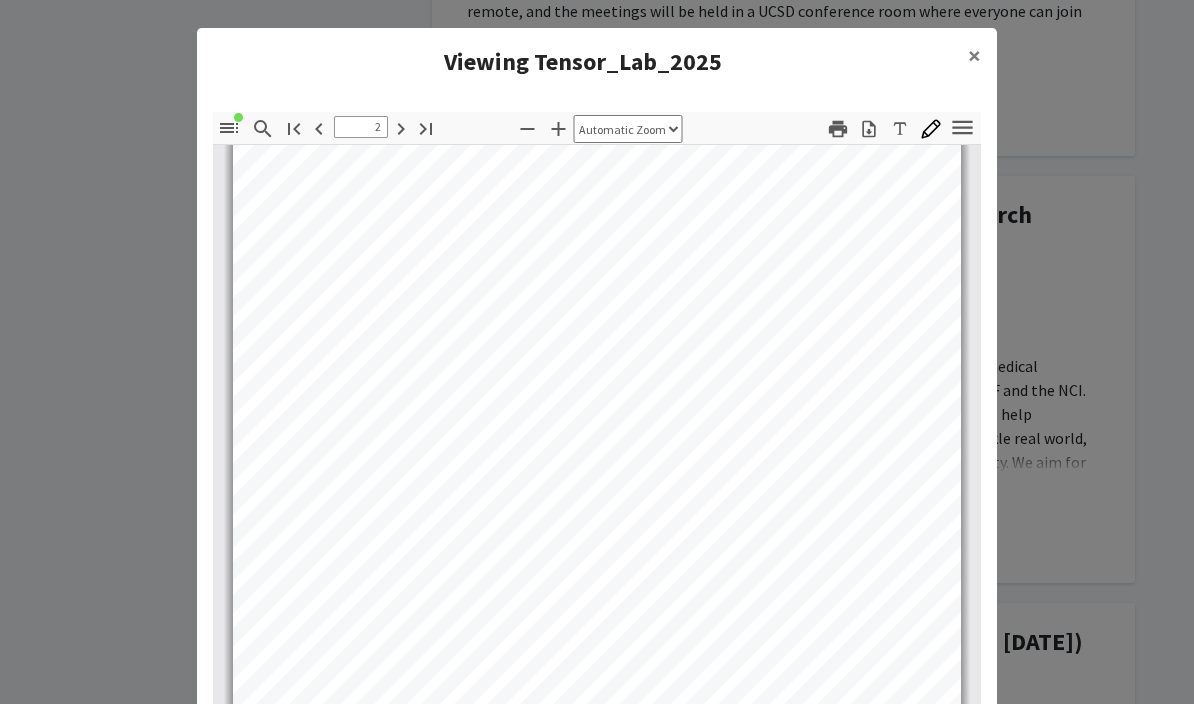 click on "×" 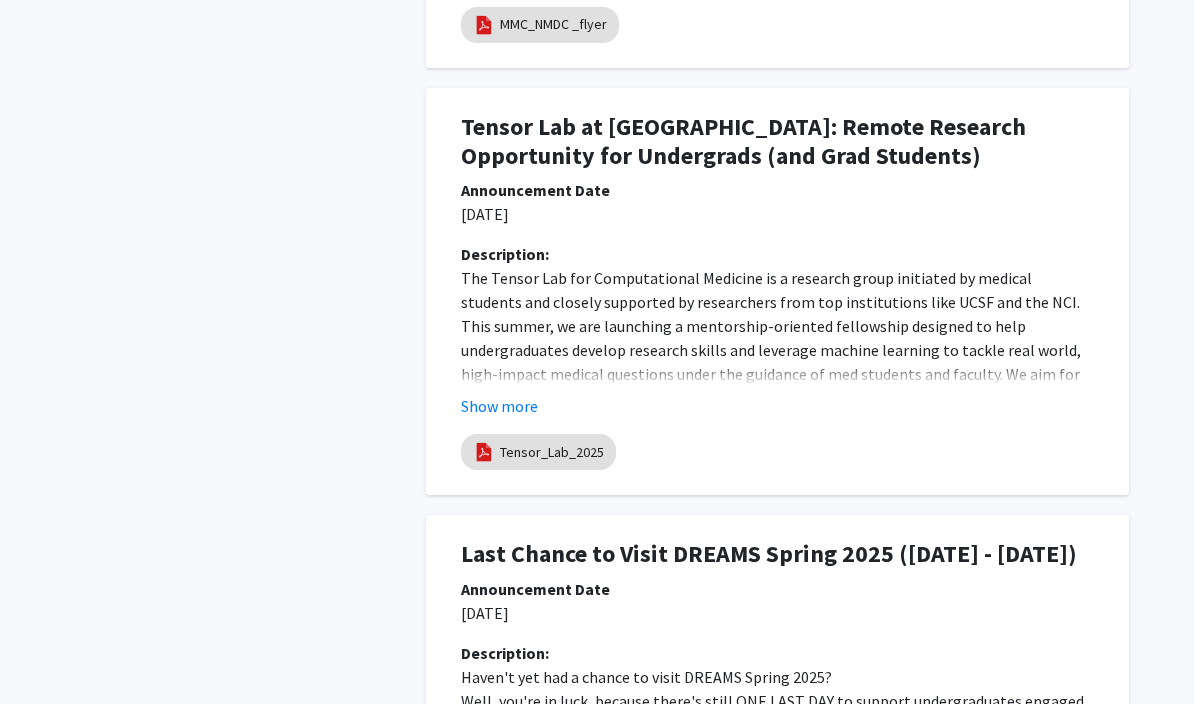 click on "Show more" 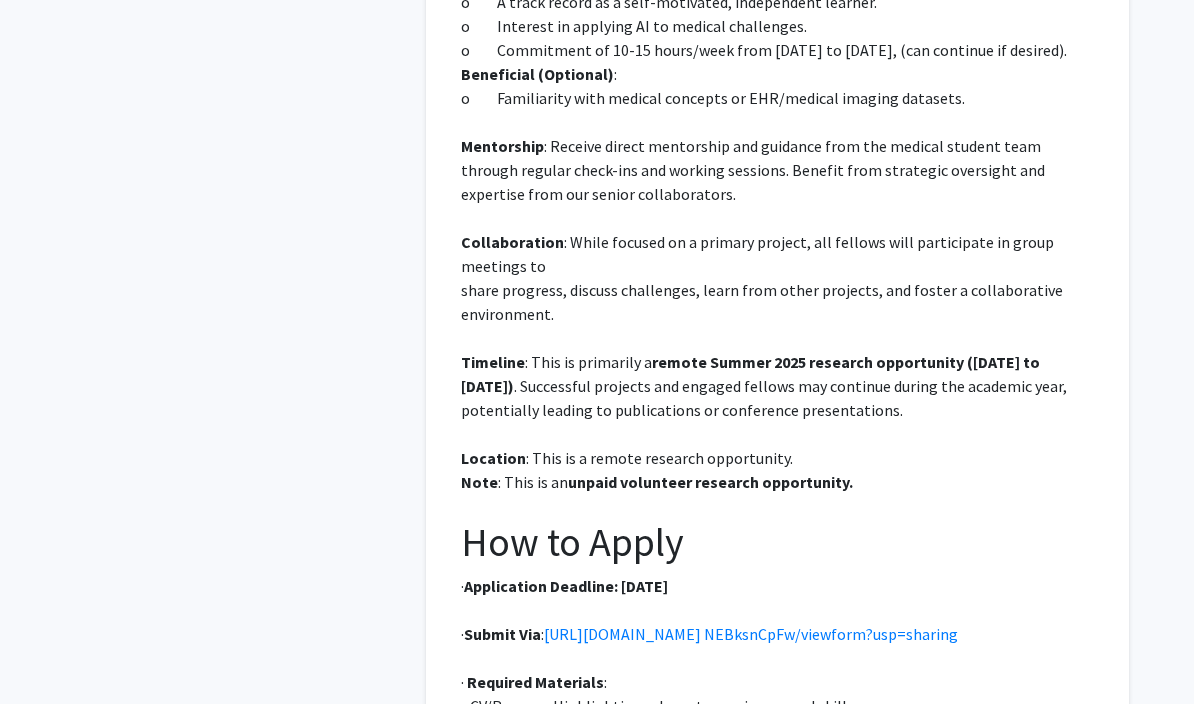 scroll, scrollTop: 2338, scrollLeft: 6, axis: both 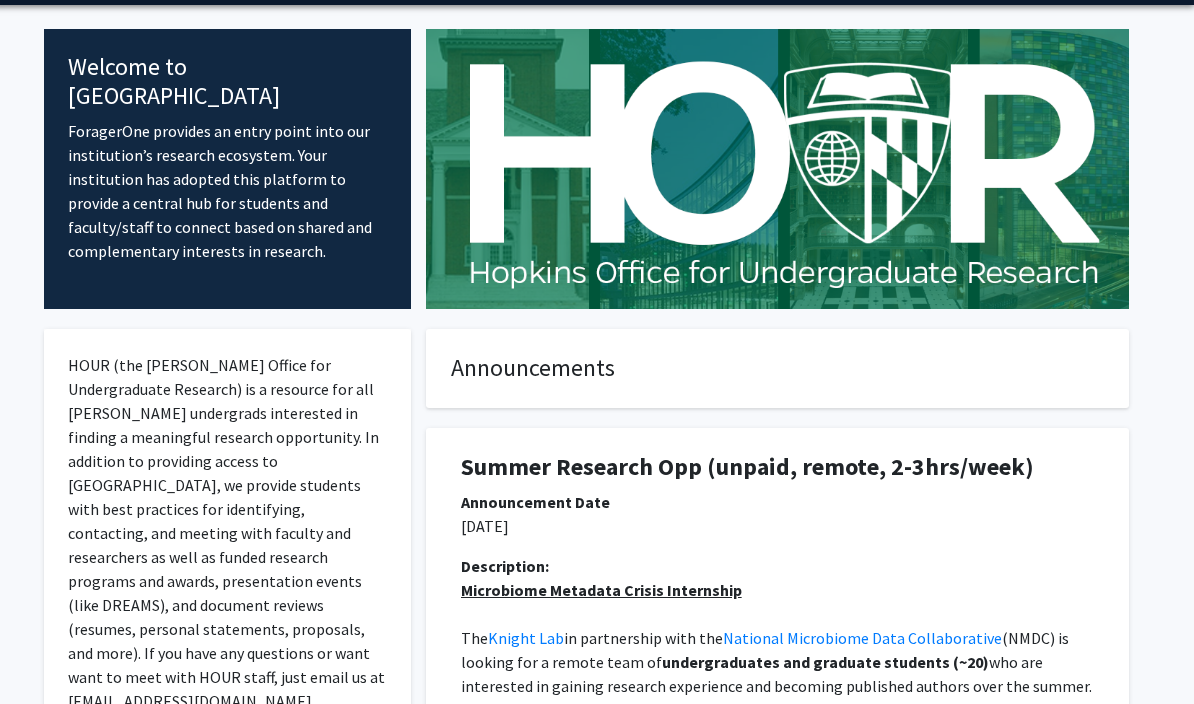 click on "Announcements" 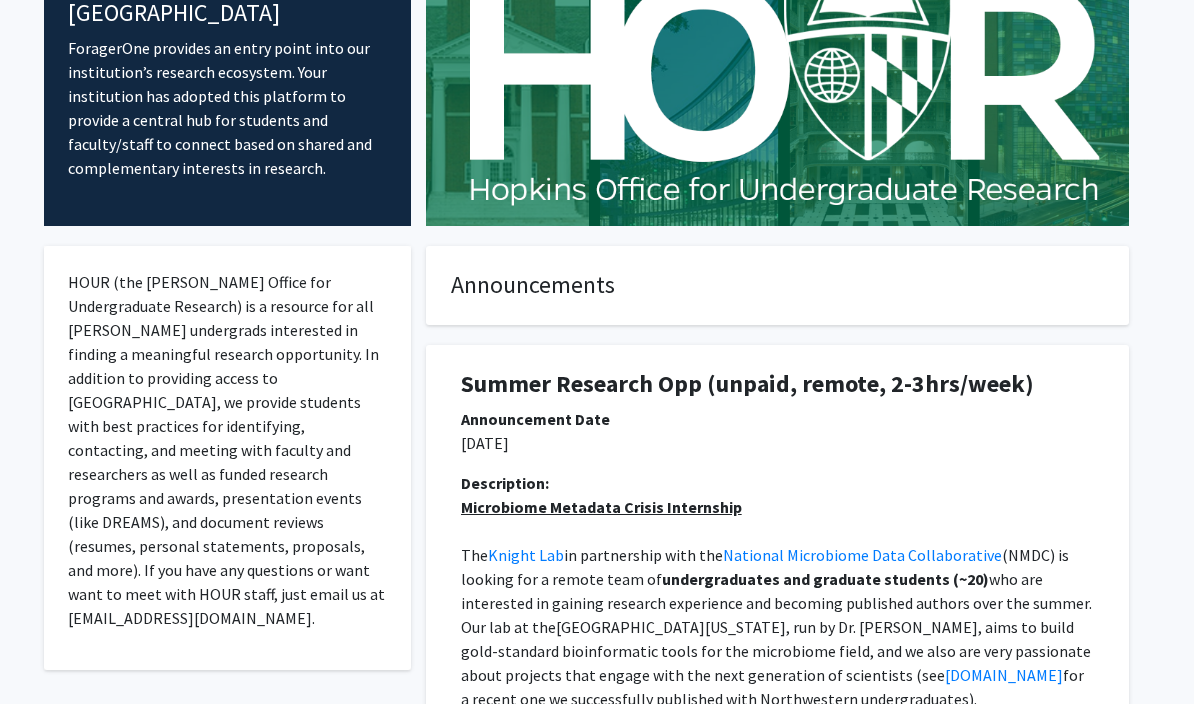 scroll, scrollTop: 0, scrollLeft: 6, axis: horizontal 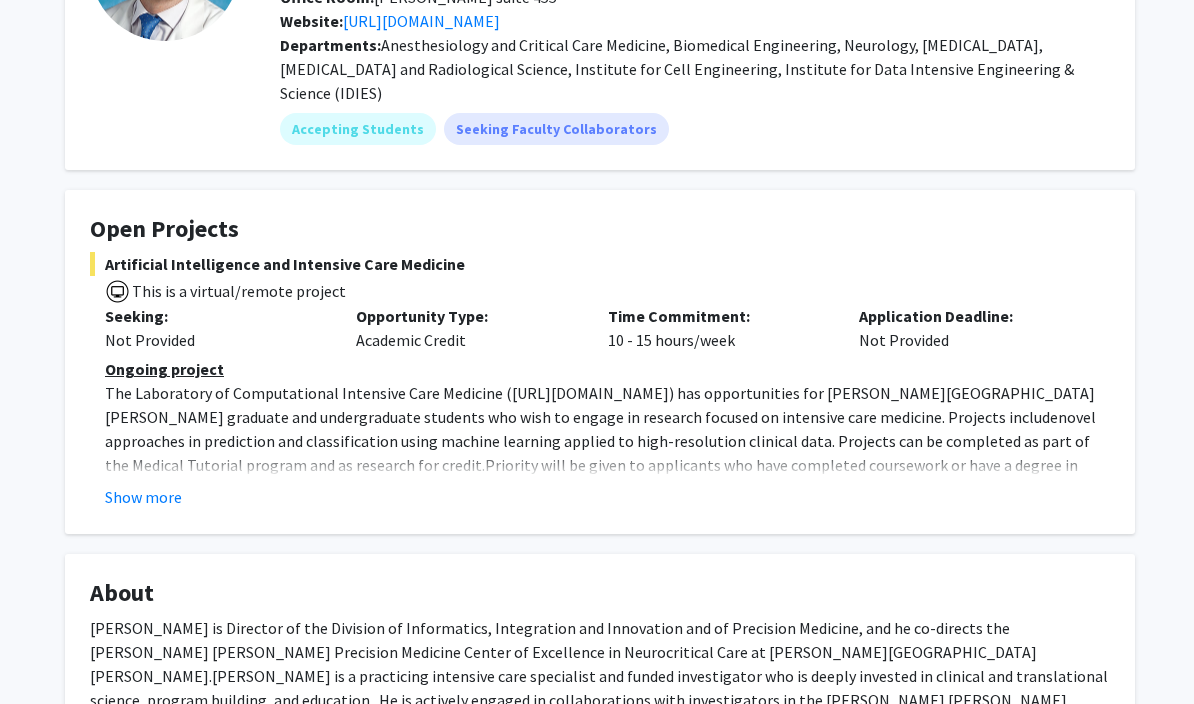 click on "Show more" 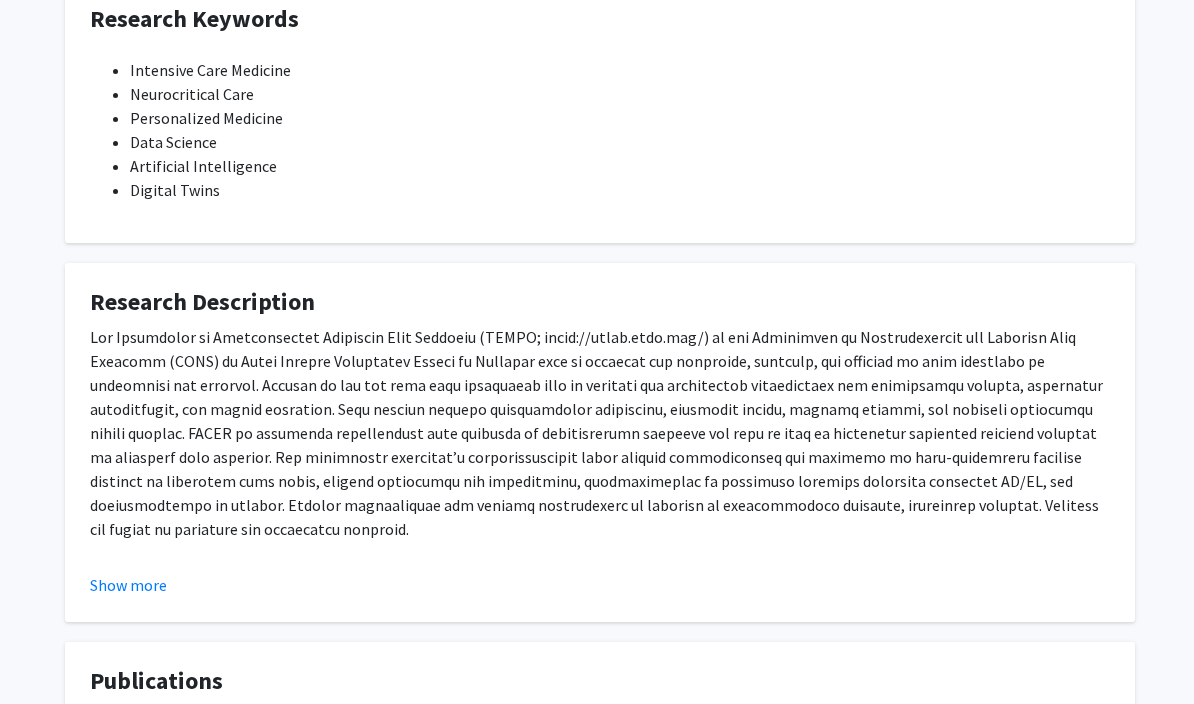 scroll, scrollTop: 1274, scrollLeft: 0, axis: vertical 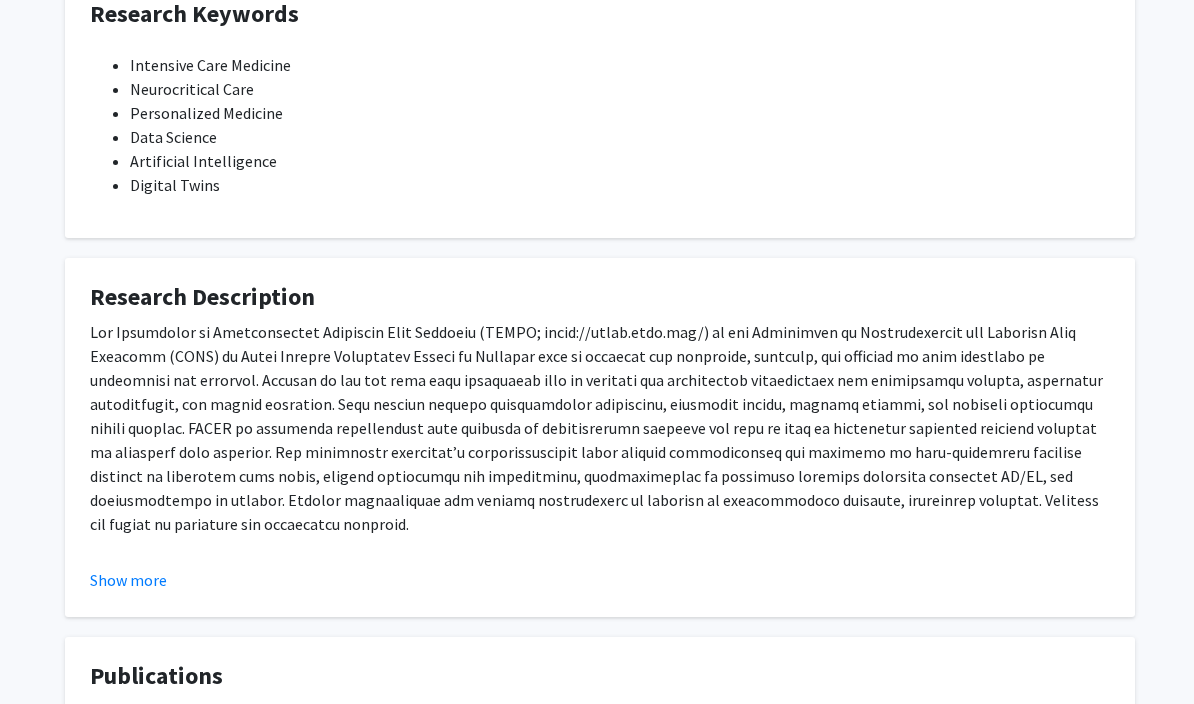 click on "Research Description  Preferred qualifications:
•	Coursework or a degree in engineering, mathematics, statistics, computer science, data science
•	Ability to code in relevant environments (Python, R, MATLAB, SQL) is desirable
How to apply:
Applicants should send an email briefly explaining interest and a CV to Dr Robert Stevens, email: rstevens@jhmi.edu
Show more" 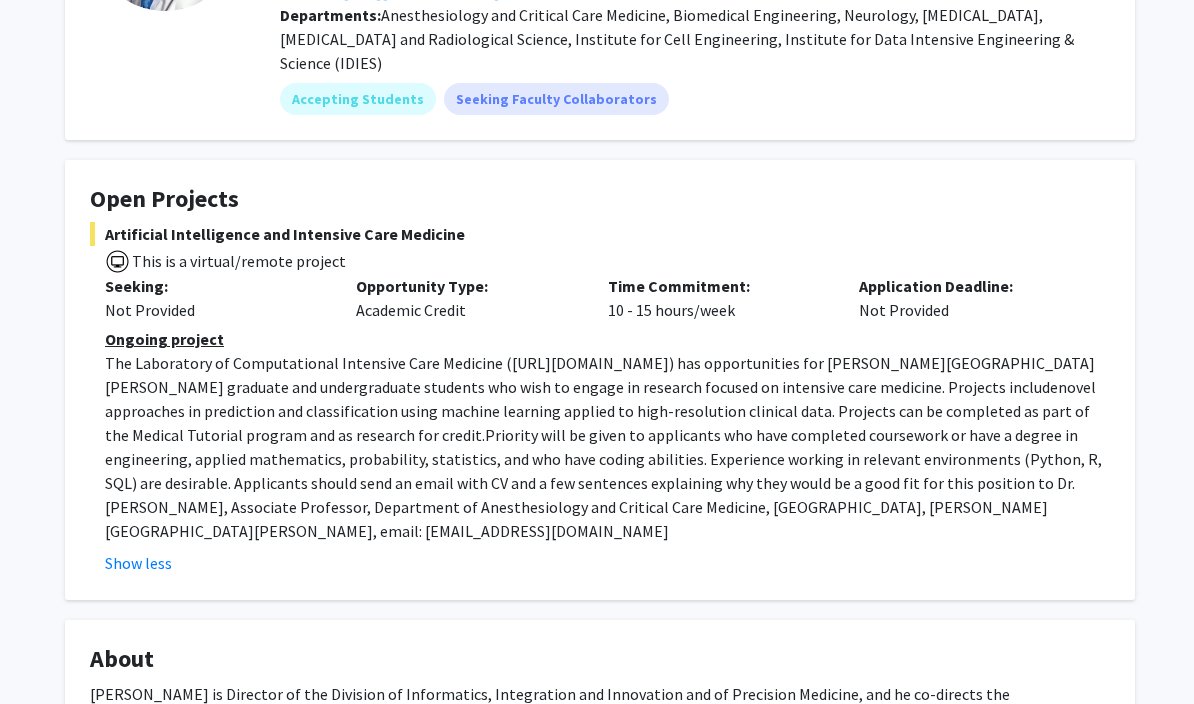 scroll, scrollTop: 0, scrollLeft: 0, axis: both 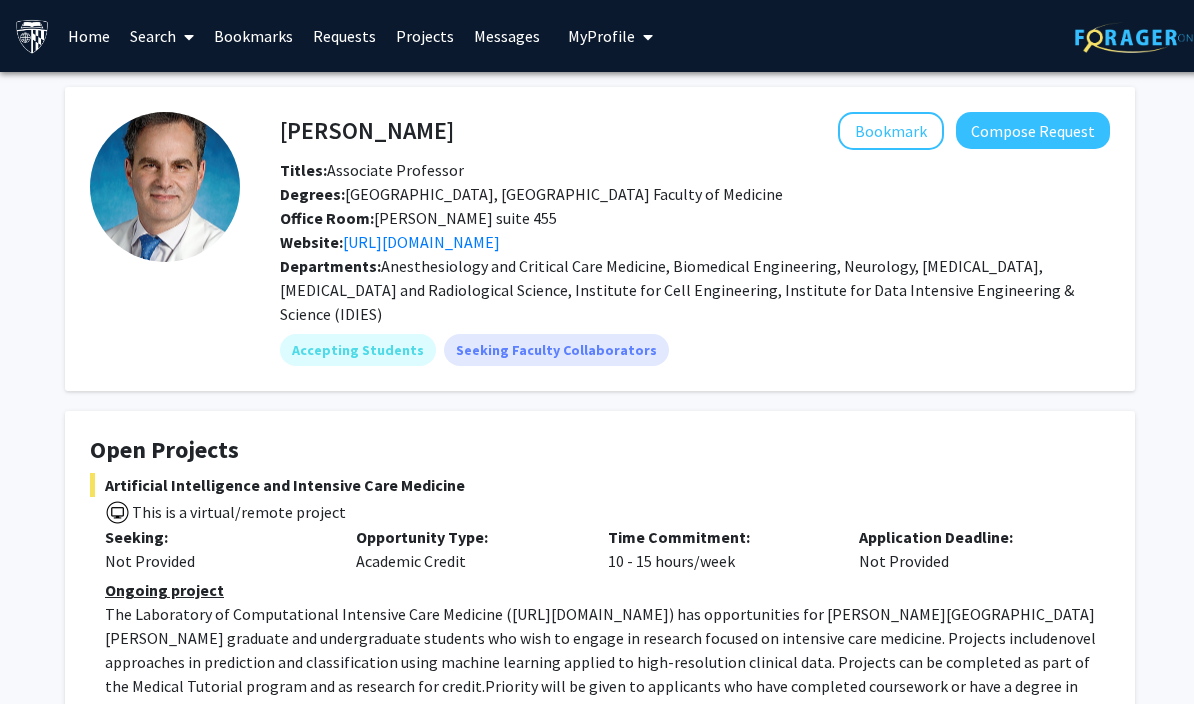 click 